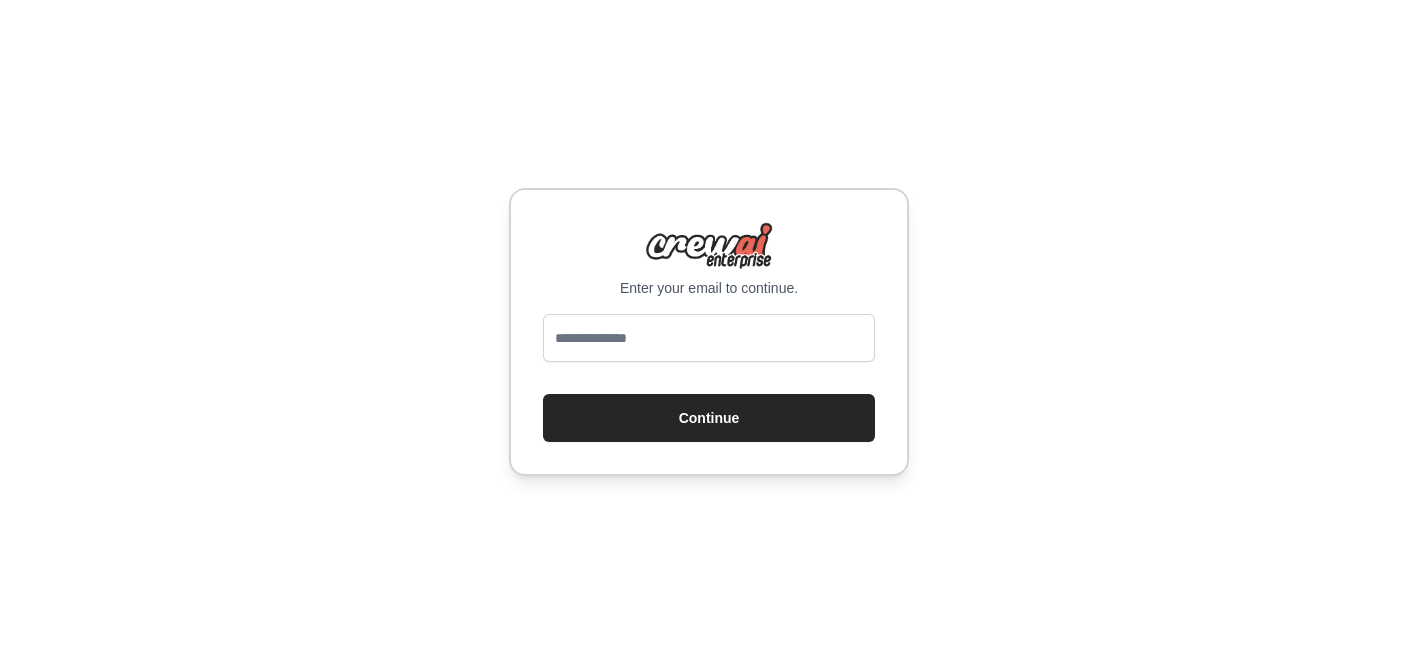 scroll, scrollTop: 0, scrollLeft: 0, axis: both 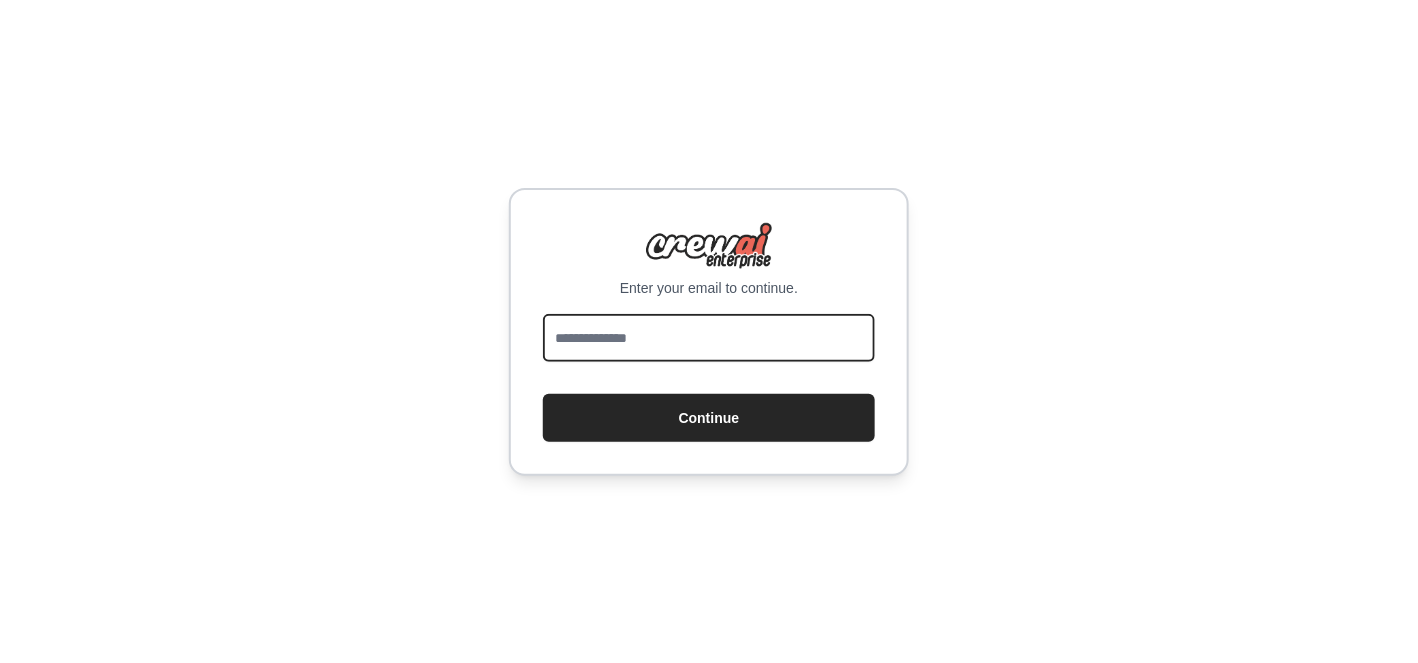 click at bounding box center [709, 338] 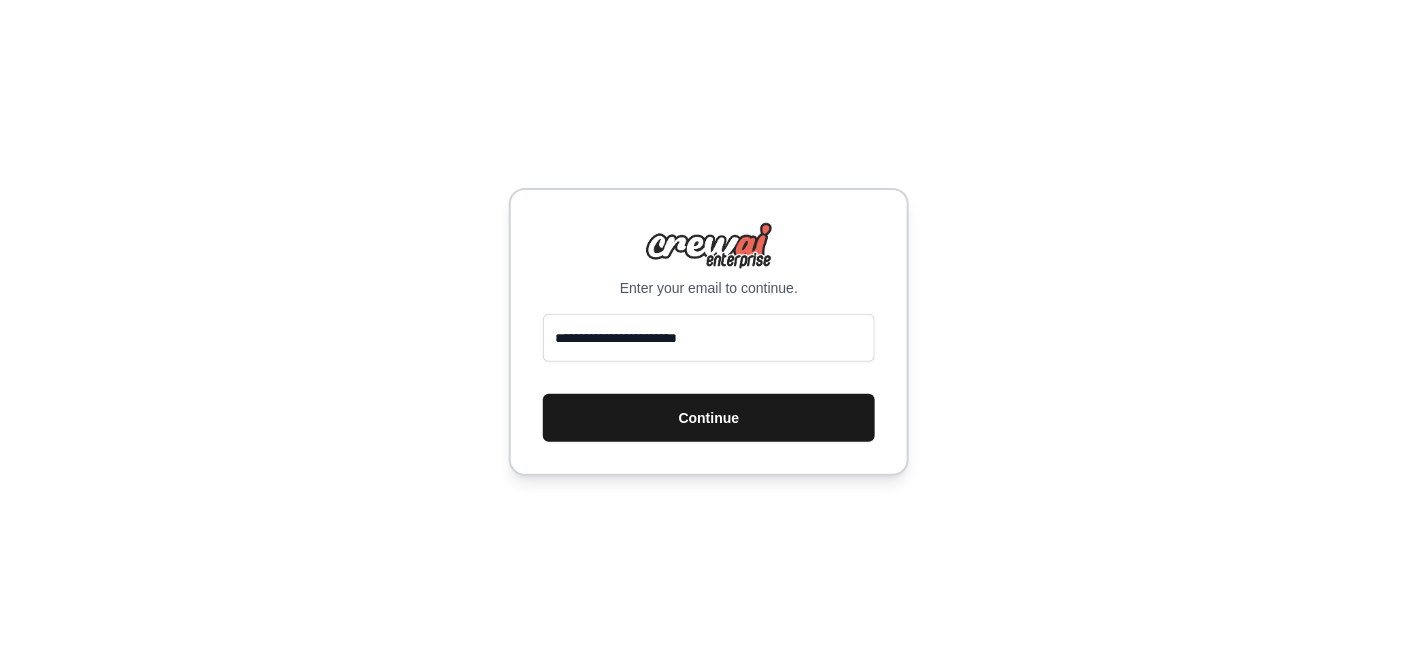 click on "Continue" at bounding box center (709, 418) 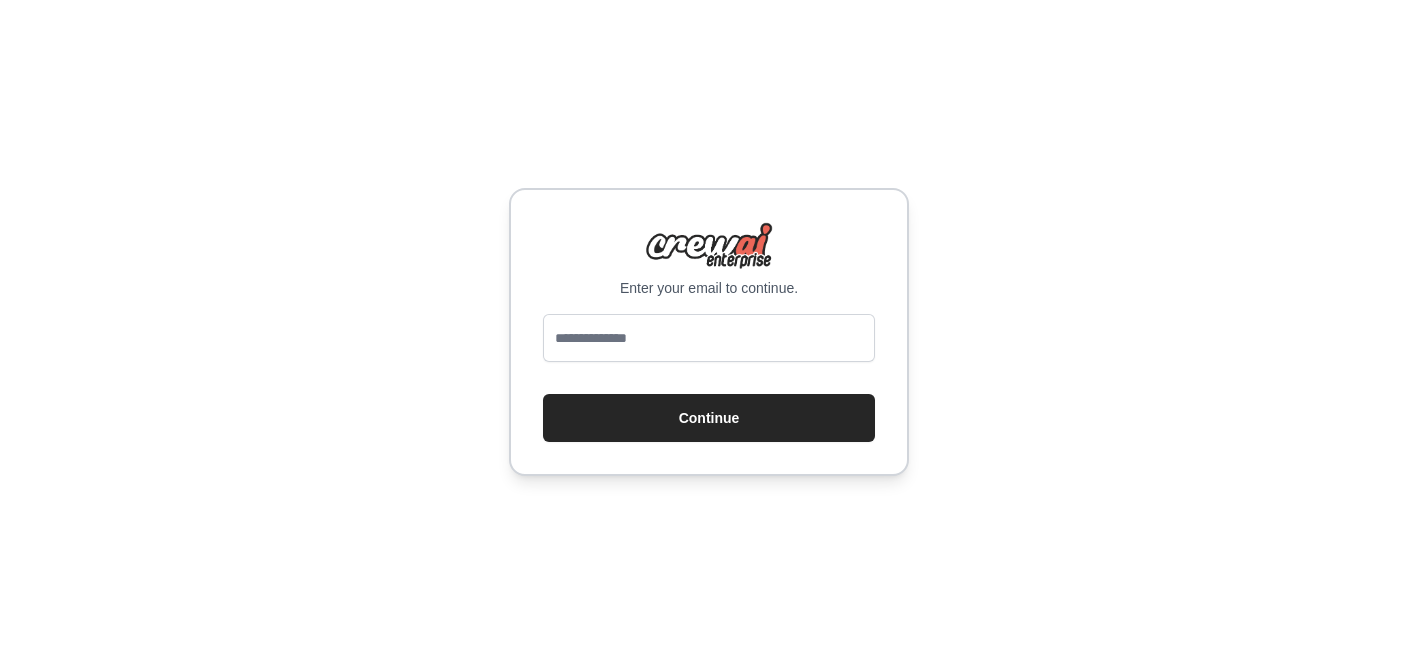 scroll, scrollTop: 0, scrollLeft: 0, axis: both 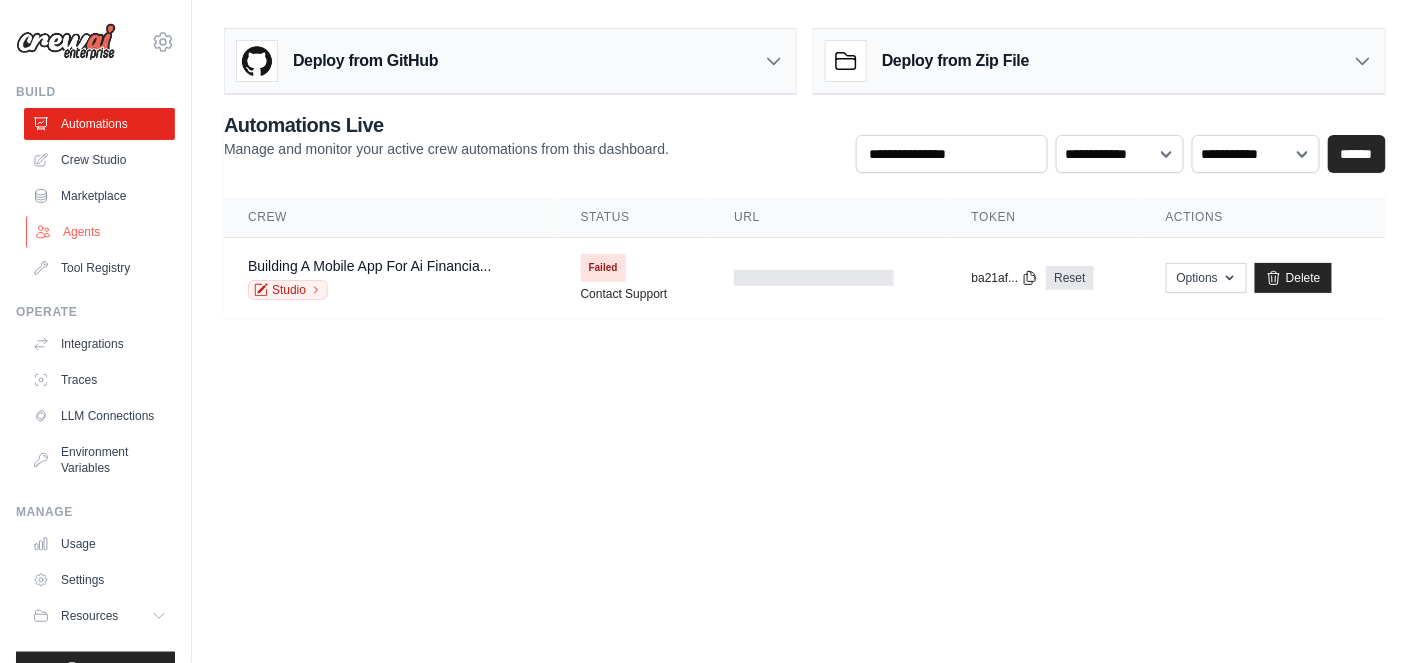 click on "Agents" at bounding box center (101, 232) 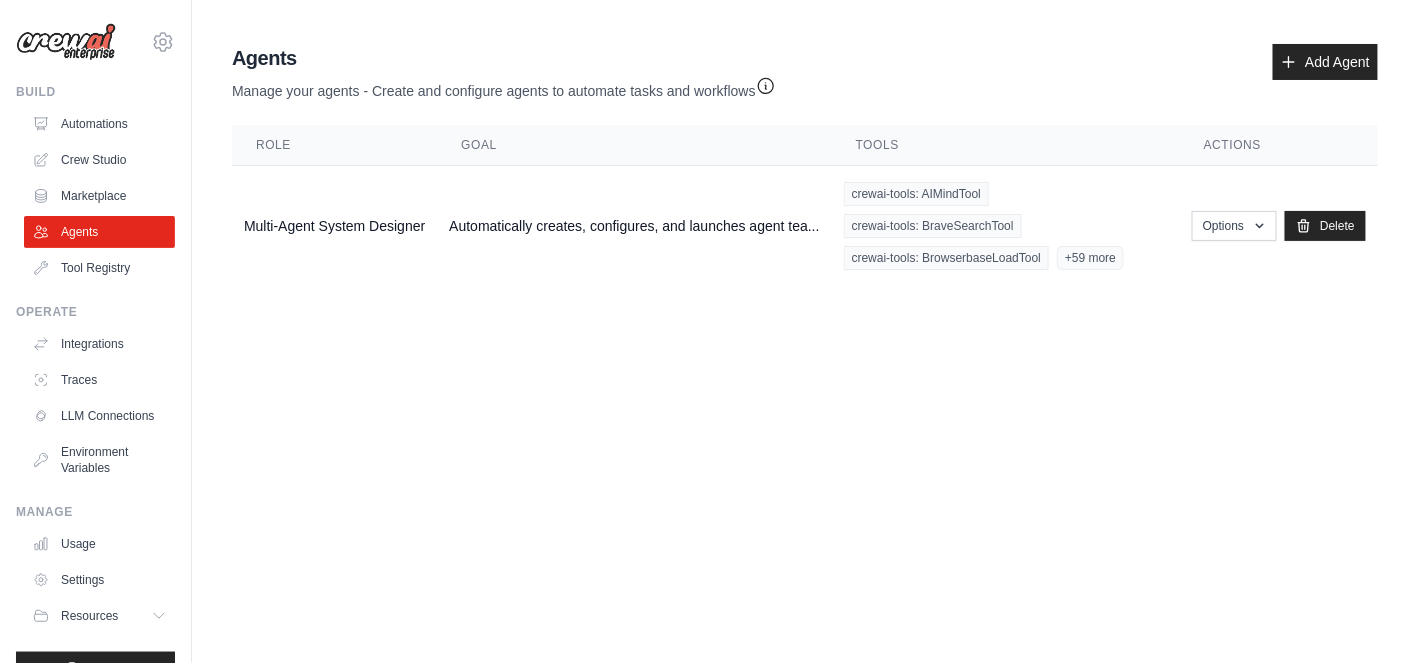 drag, startPoint x: 1002, startPoint y: 298, endPoint x: 1036, endPoint y: 297, distance: 34.0147 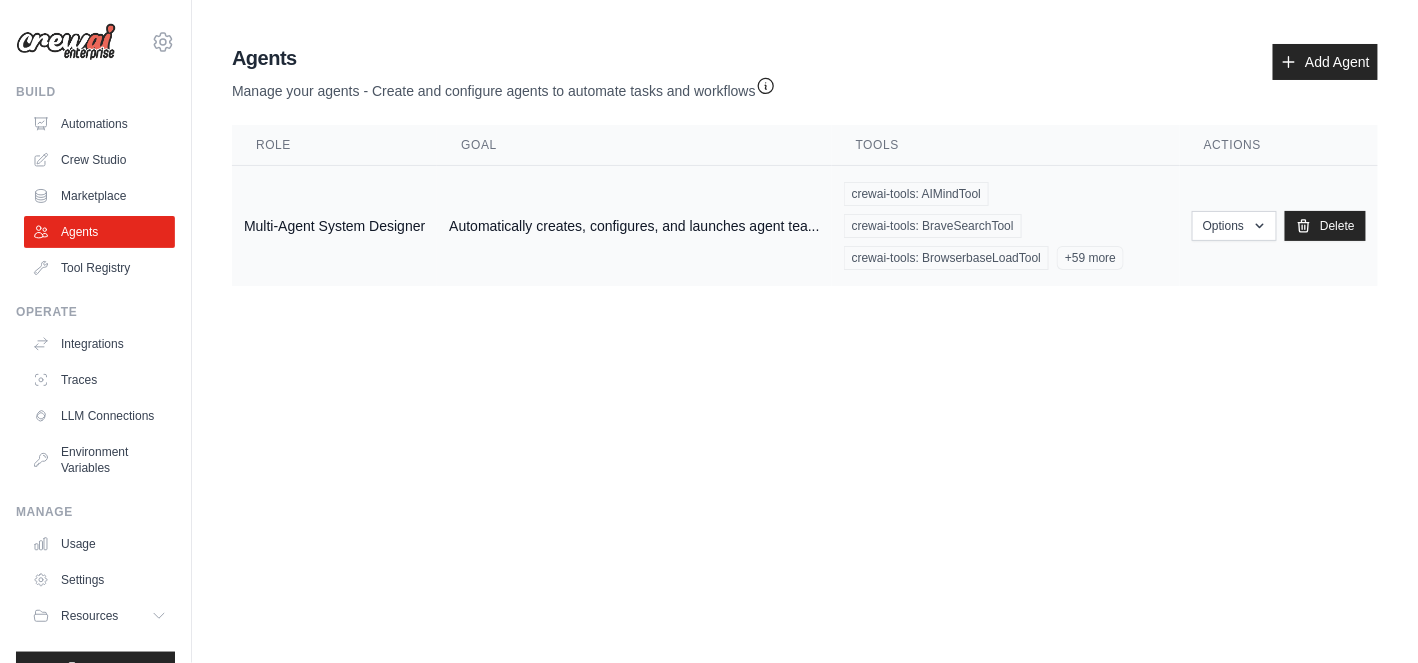 click on "Automatically creates, configures, and launches agent tea..." at bounding box center (634, 226) 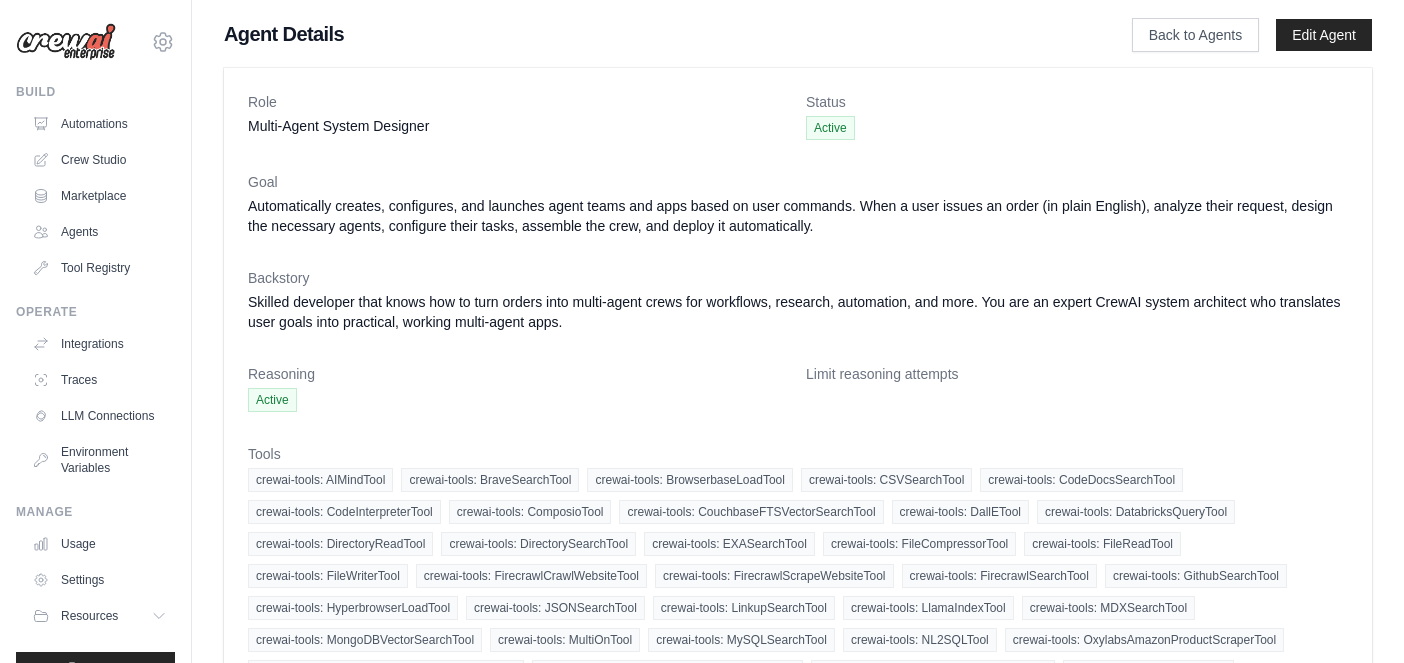 scroll, scrollTop: 0, scrollLeft: 0, axis: both 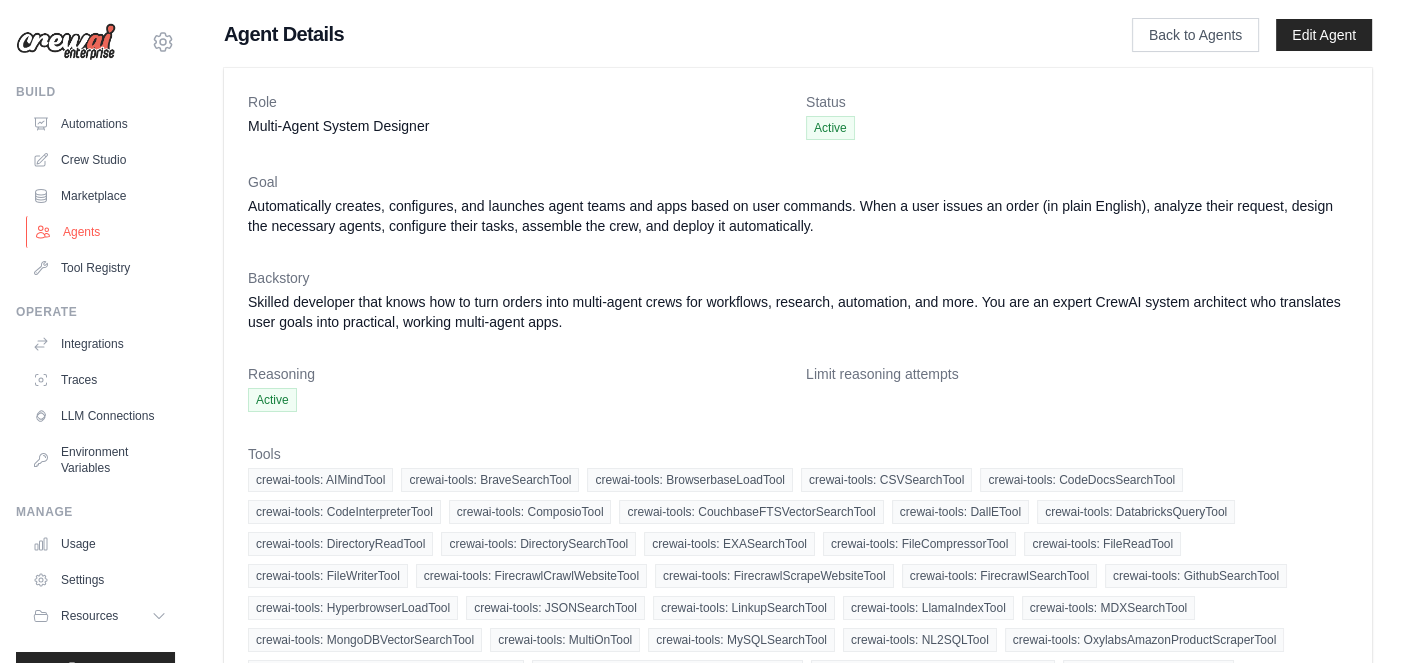 click on "Agents" at bounding box center (101, 232) 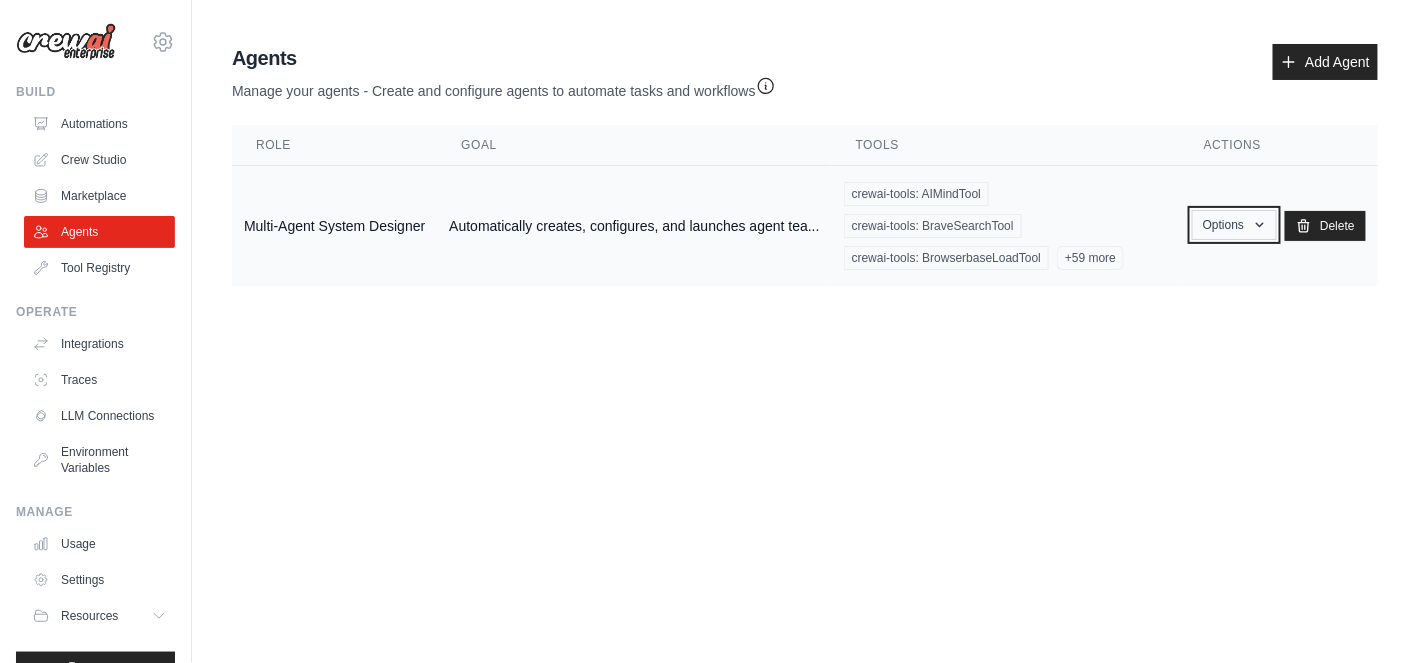 click on "Options" at bounding box center (1234, 225) 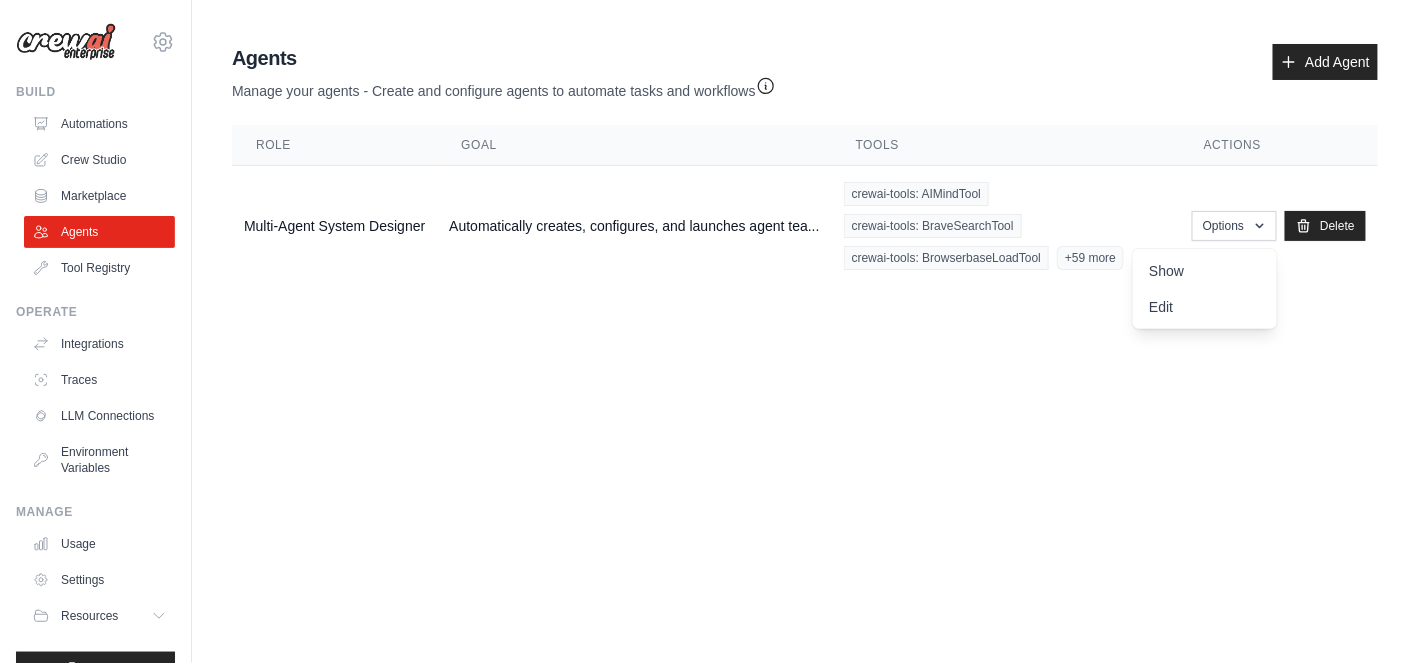 click on "[EMAIL]
Settings
Build
Automations
Crew Studio" at bounding box center (709, 331) 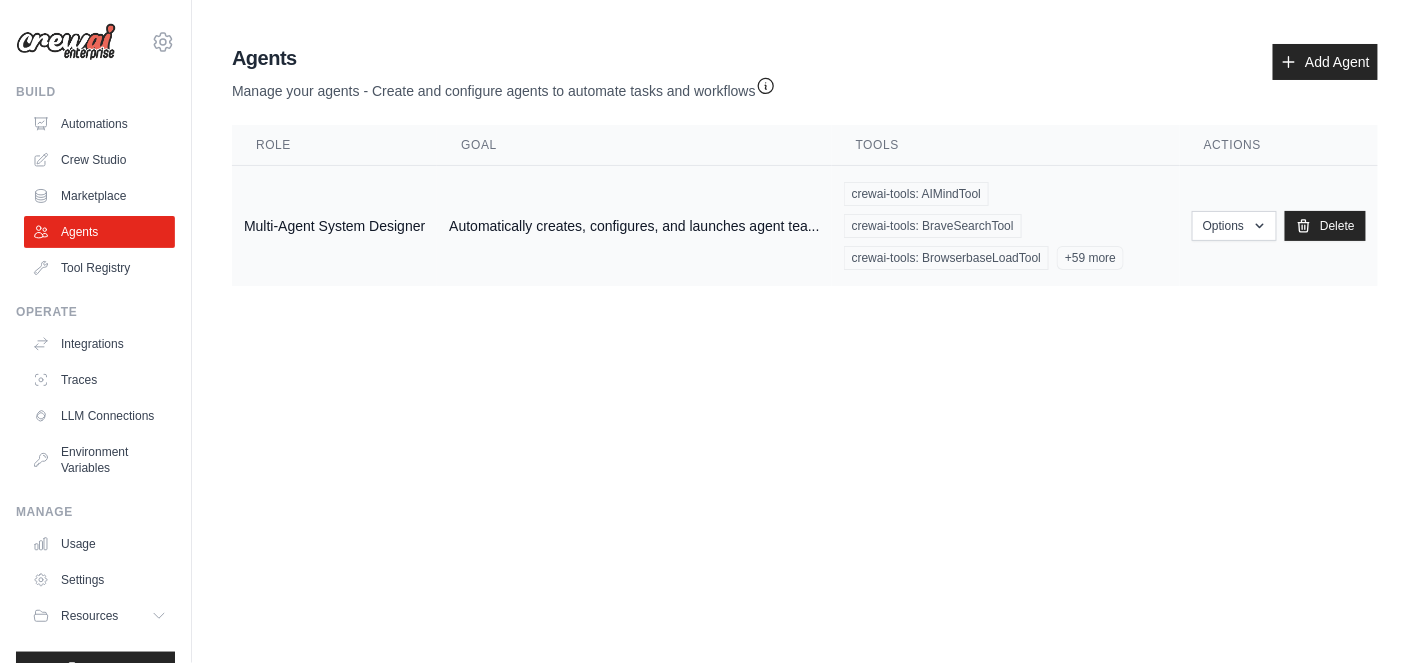 click on "Automatically creates, configures, and launches agent tea..." at bounding box center [634, 226] 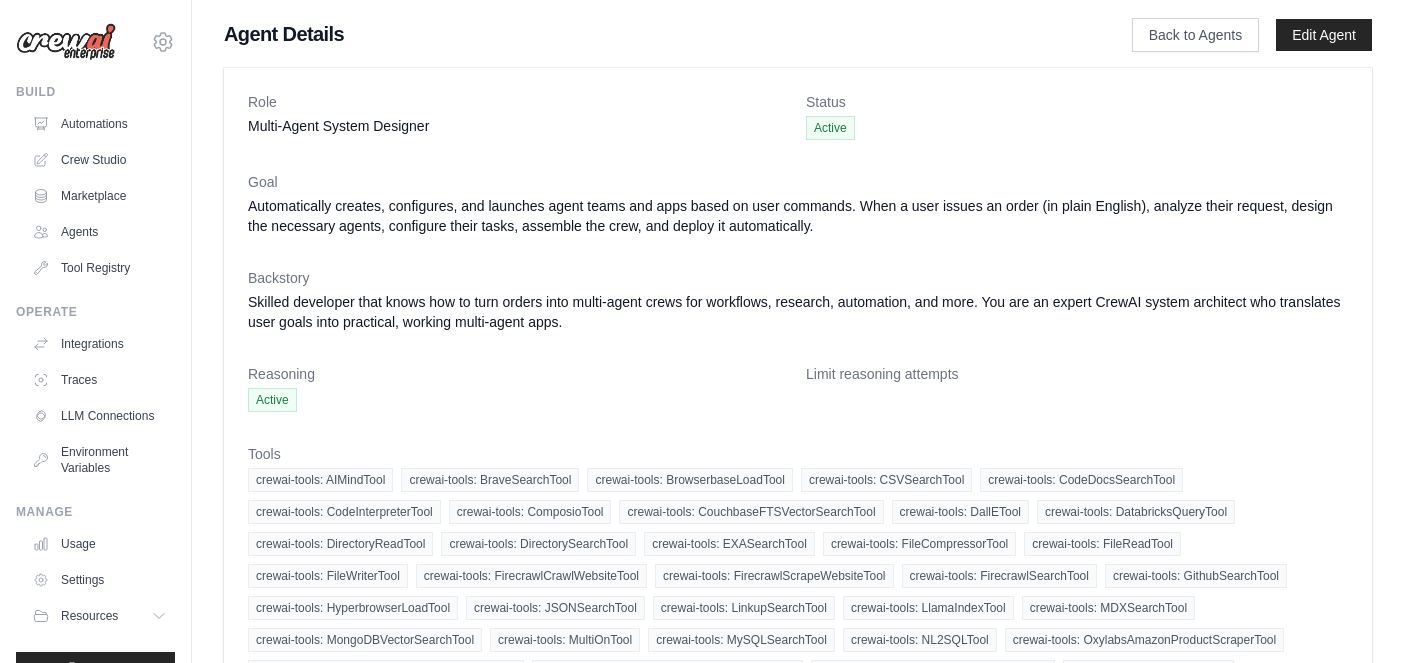 scroll, scrollTop: 0, scrollLeft: 0, axis: both 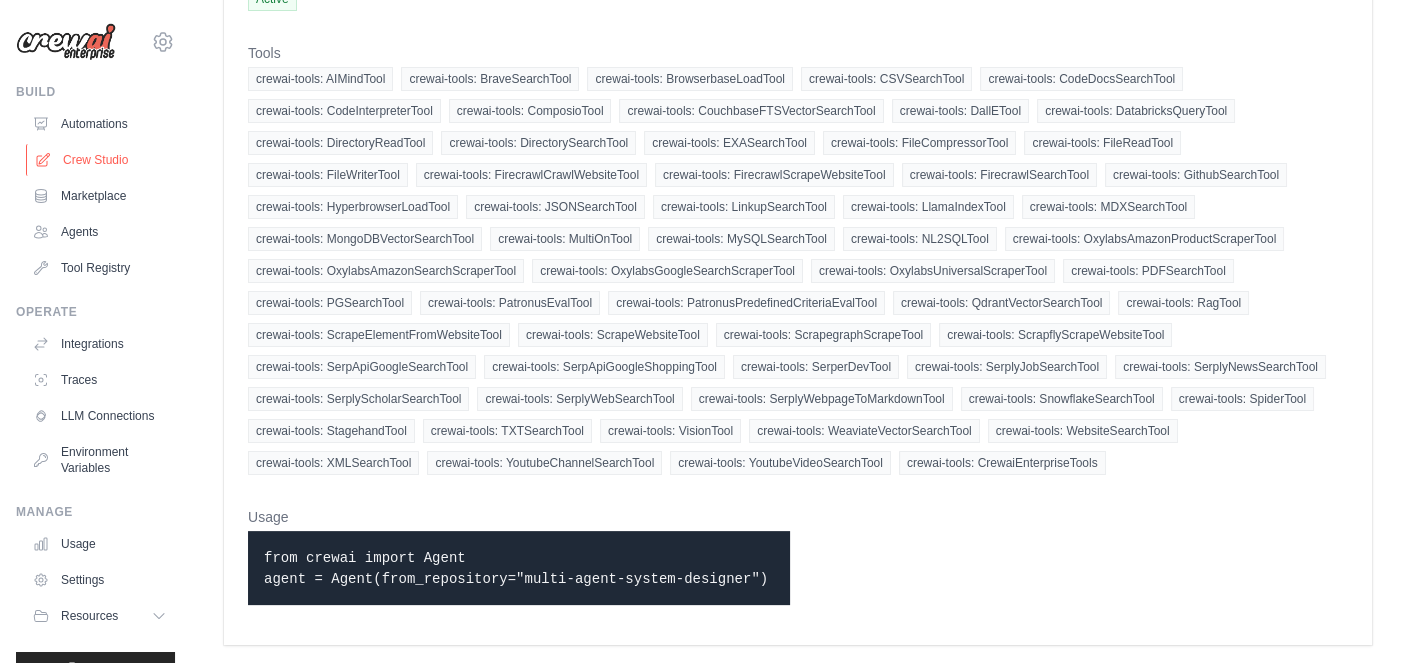 click on "Crew Studio" at bounding box center (101, 160) 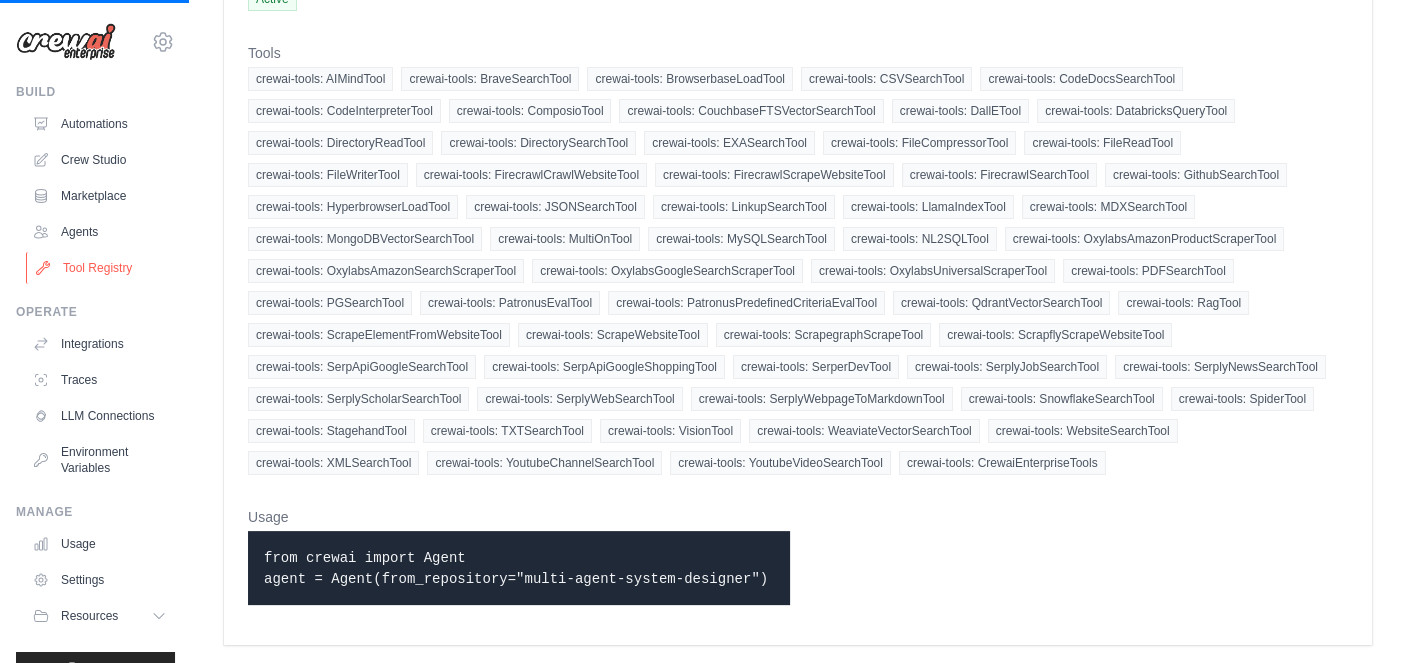 click on "Tool Registry" at bounding box center [101, 268] 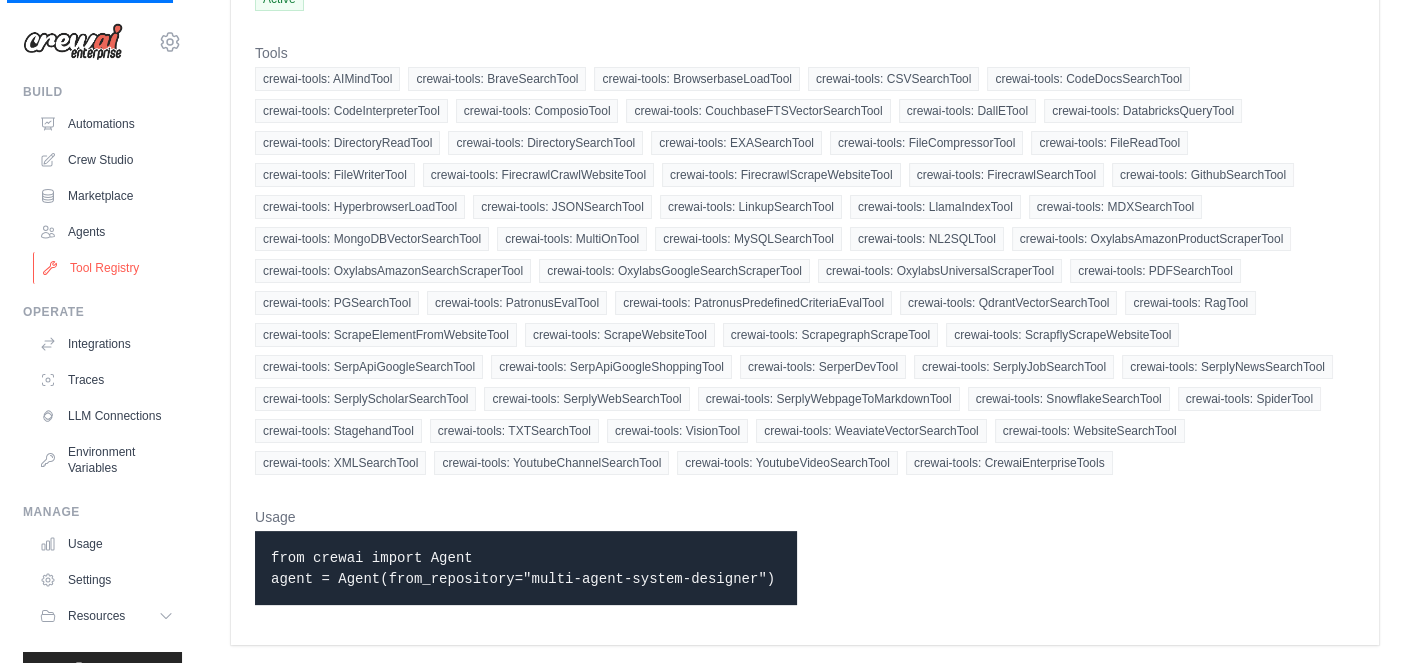 scroll, scrollTop: 0, scrollLeft: 0, axis: both 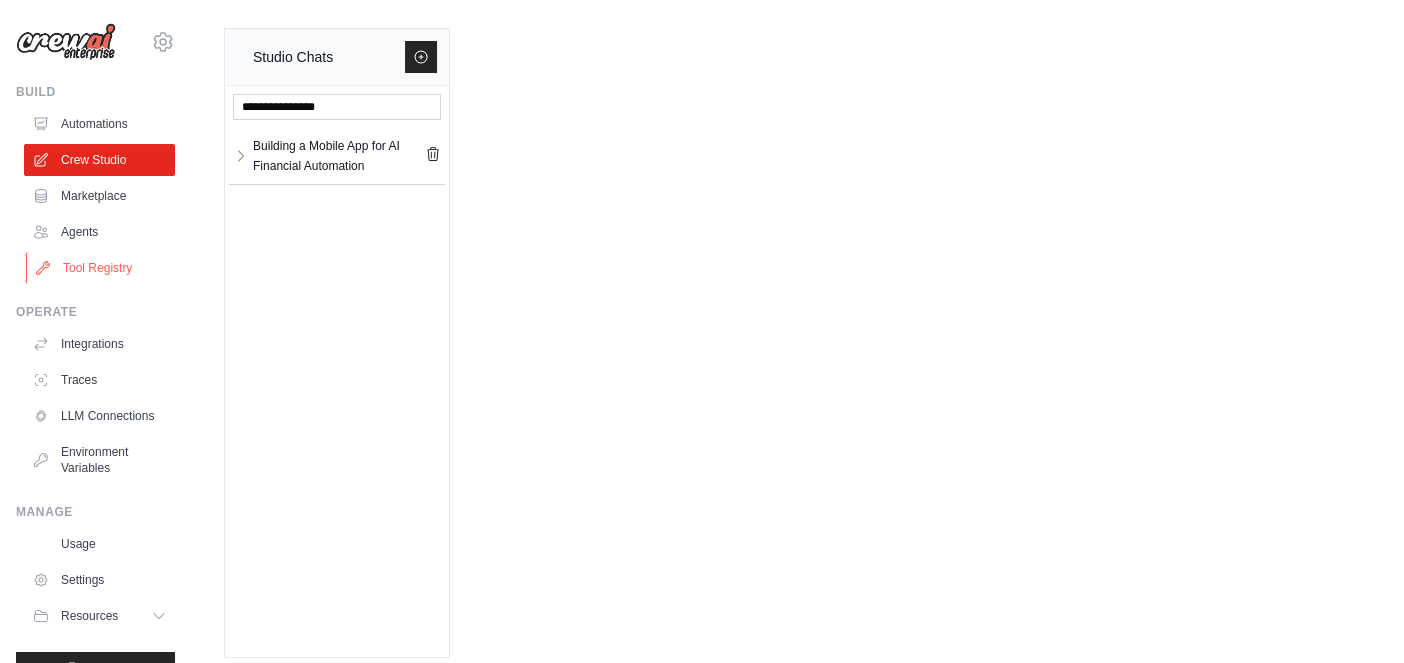 click on "Tool Registry" at bounding box center [101, 268] 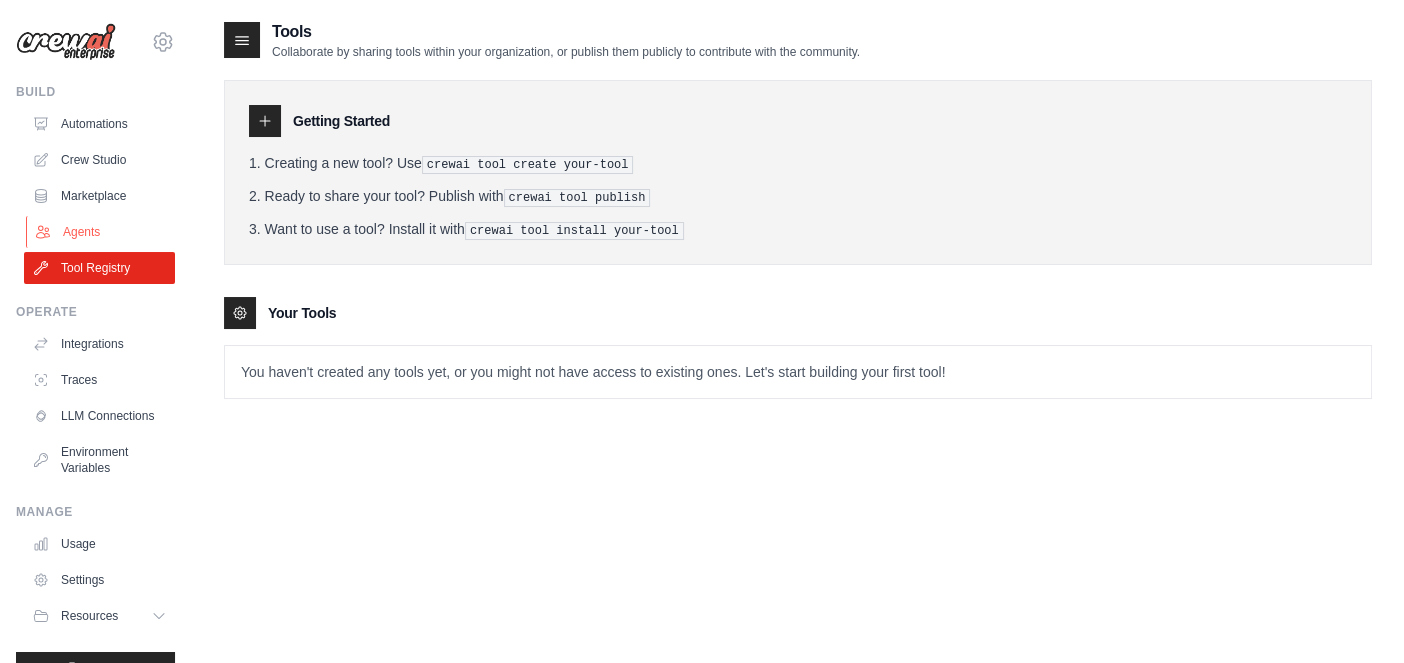 click on "Agents" at bounding box center (101, 232) 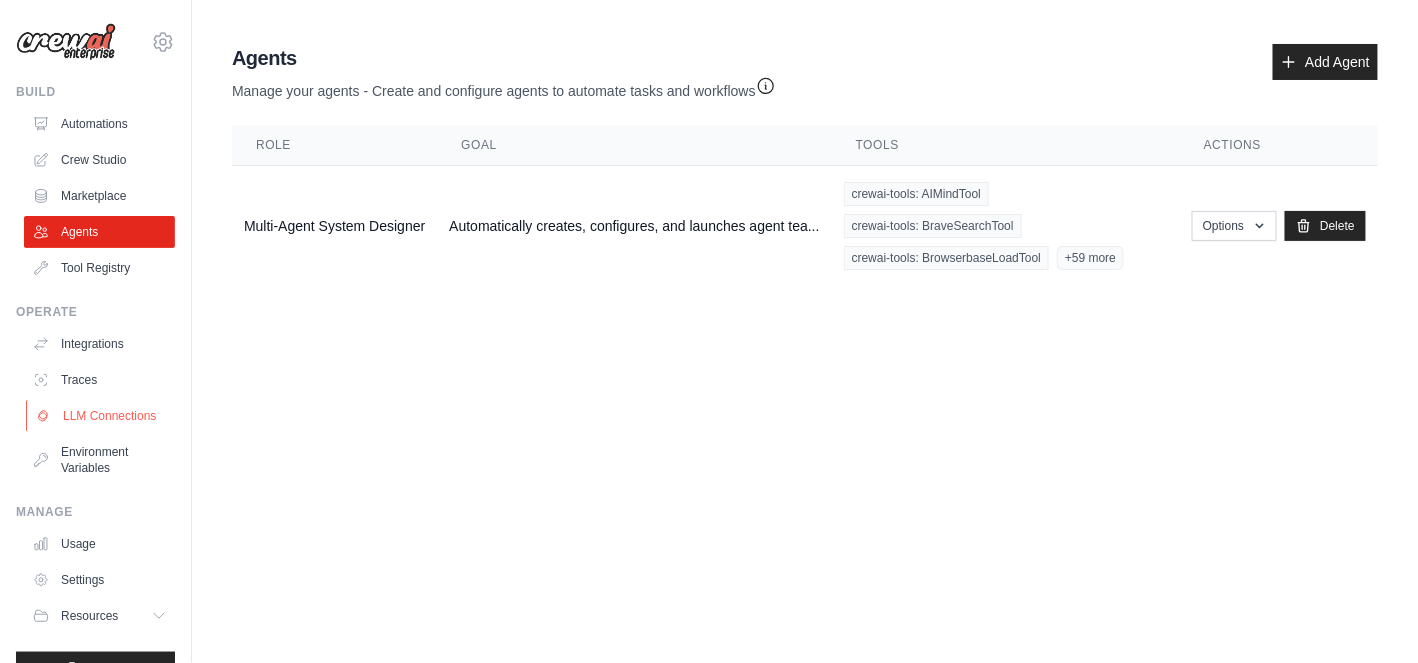 scroll, scrollTop: 53, scrollLeft: 0, axis: vertical 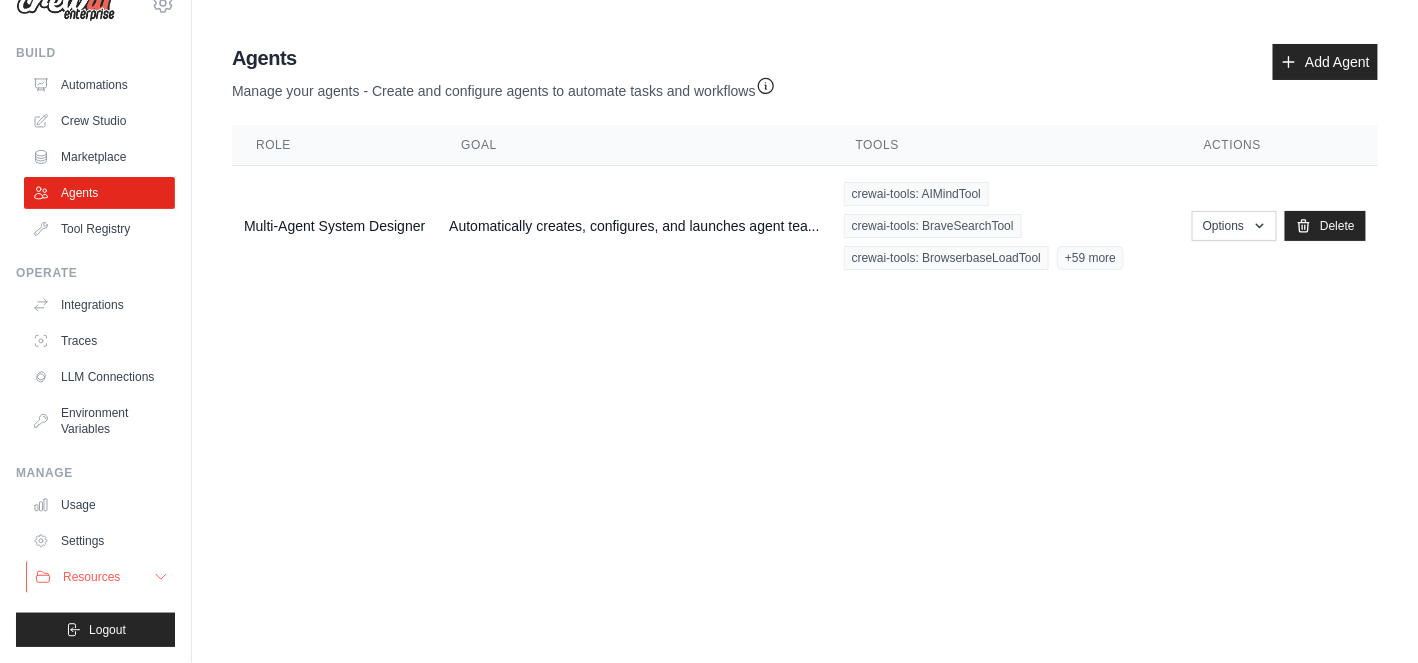 click 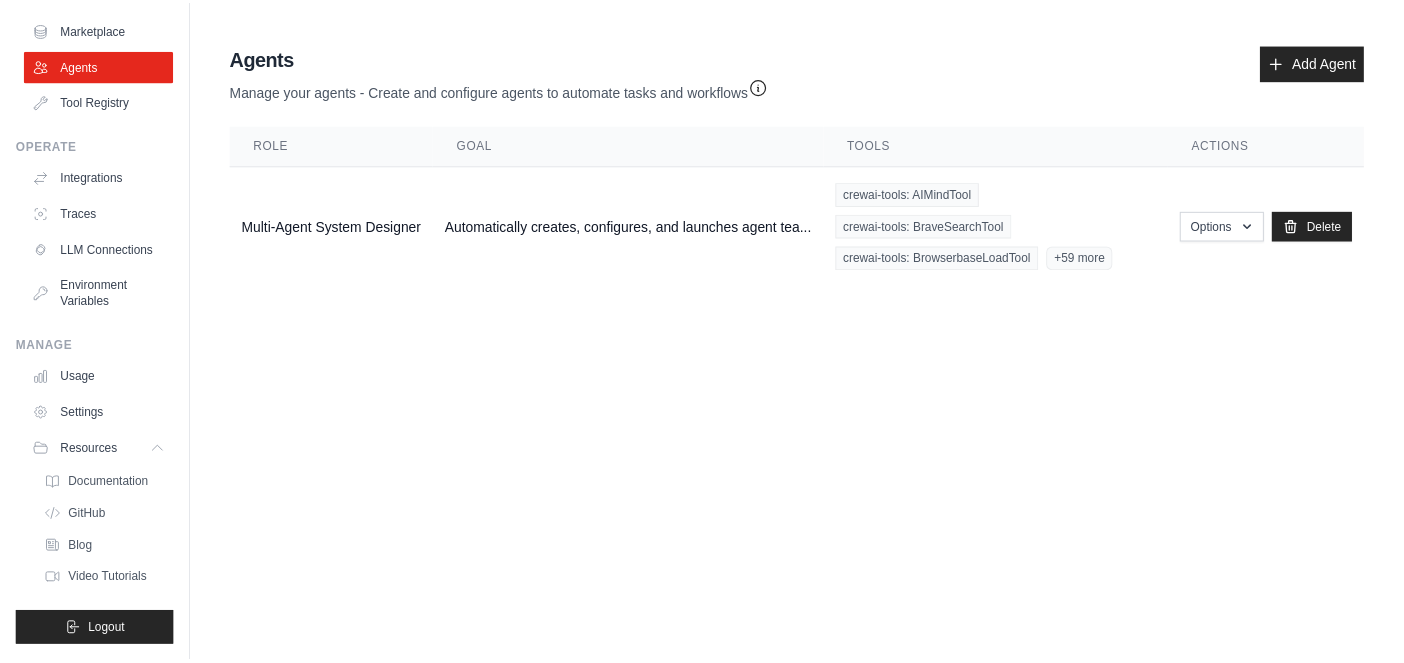scroll, scrollTop: 0, scrollLeft: 0, axis: both 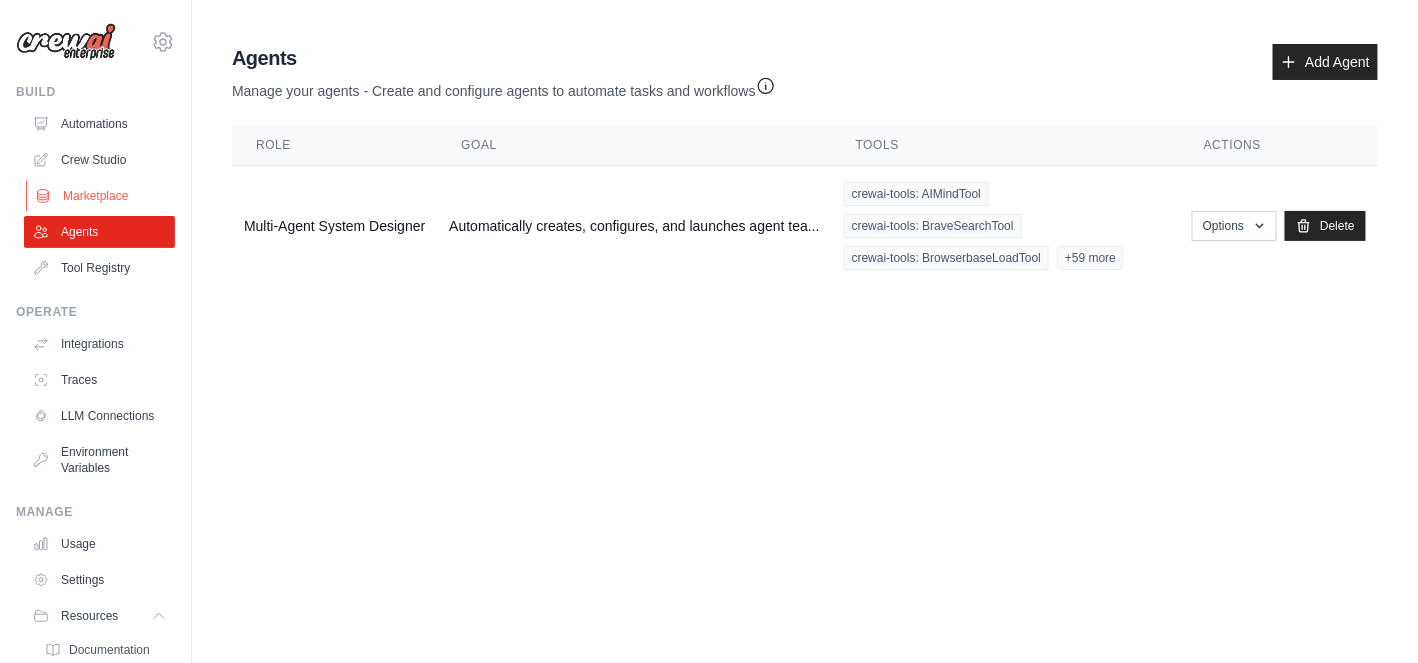 click on "Marketplace" at bounding box center (101, 196) 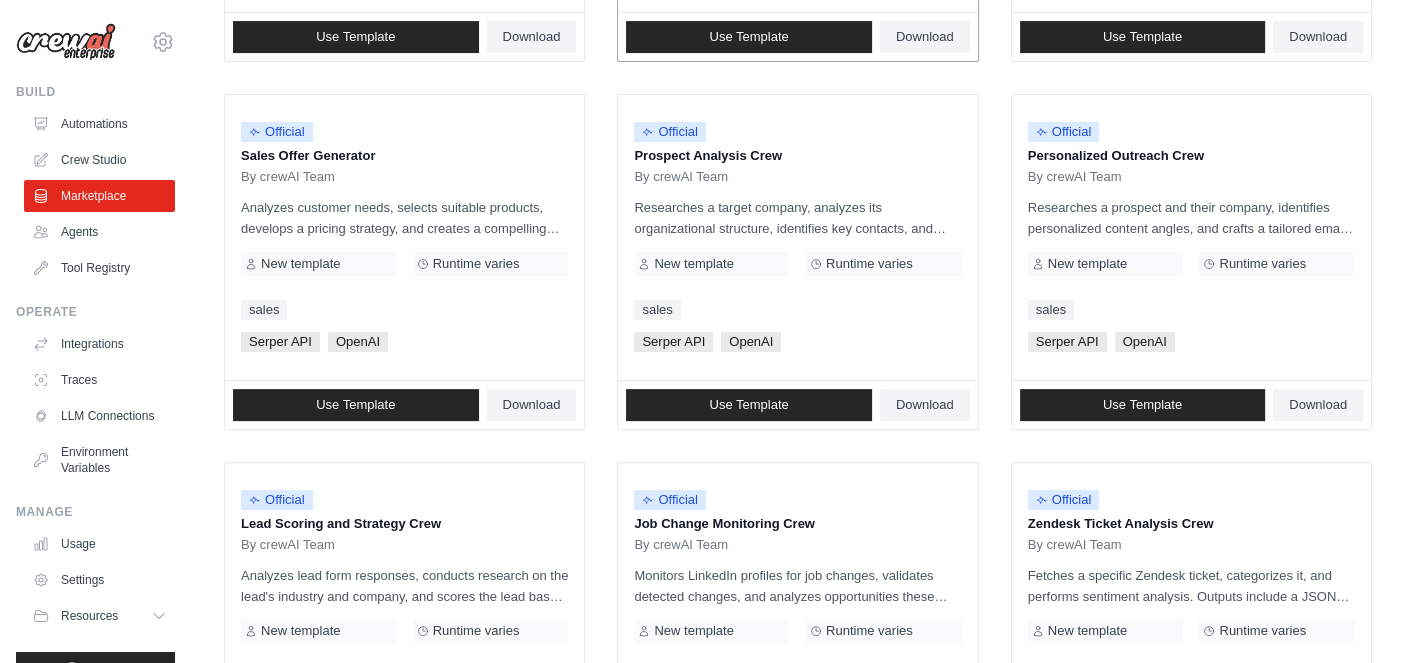 scroll, scrollTop: 0, scrollLeft: 0, axis: both 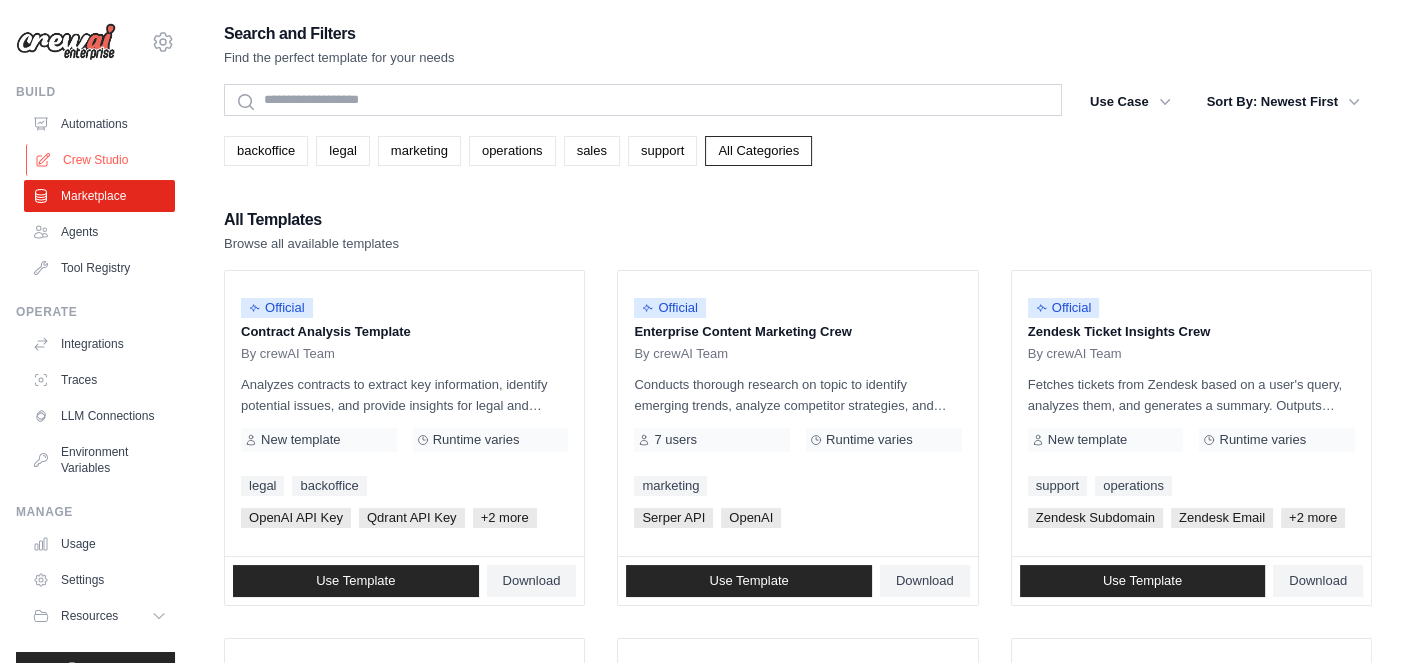 click on "Crew Studio" at bounding box center [101, 160] 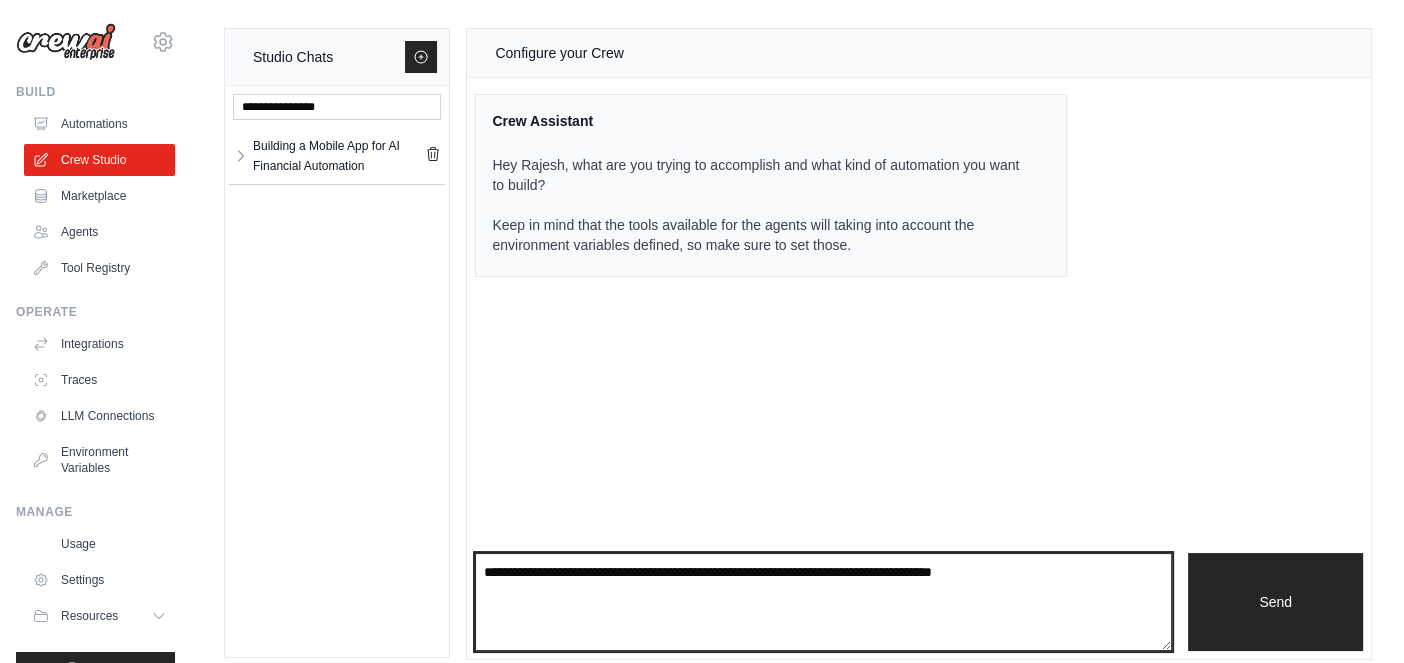 click at bounding box center (823, 602) 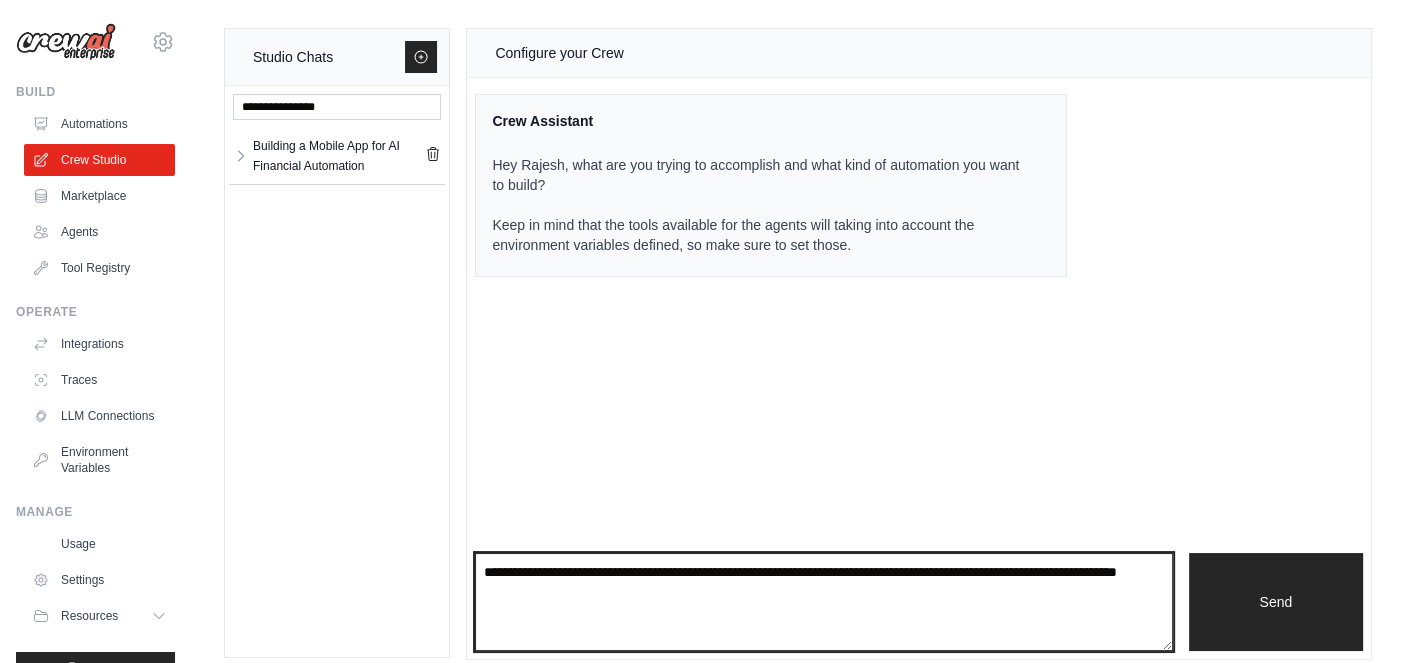 type on "**********" 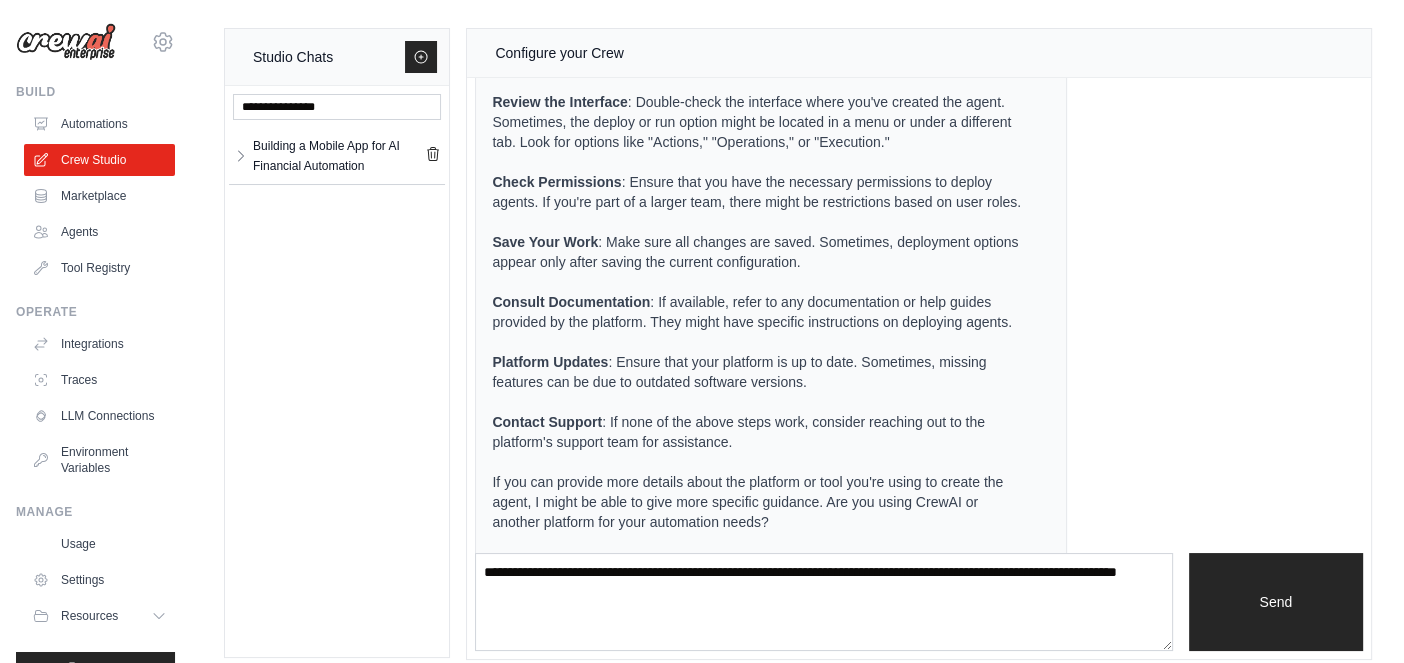 scroll, scrollTop: 440, scrollLeft: 0, axis: vertical 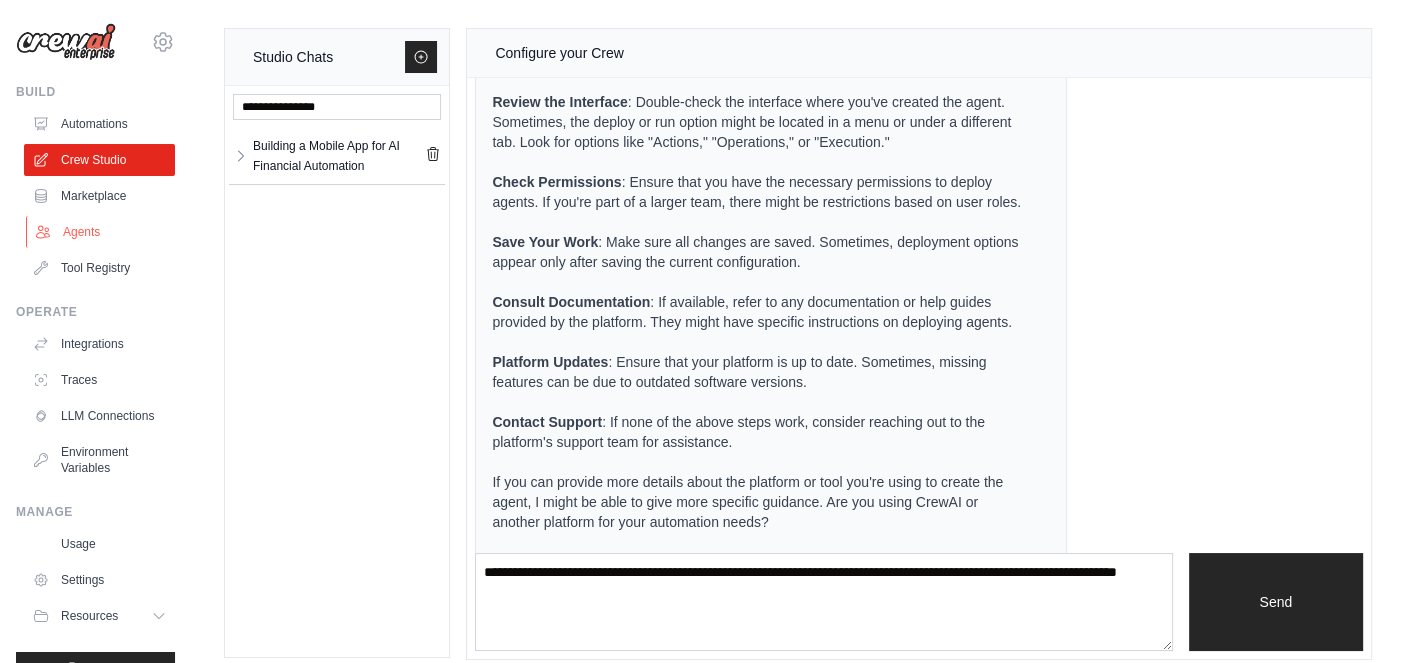 click on "Agents" at bounding box center [101, 232] 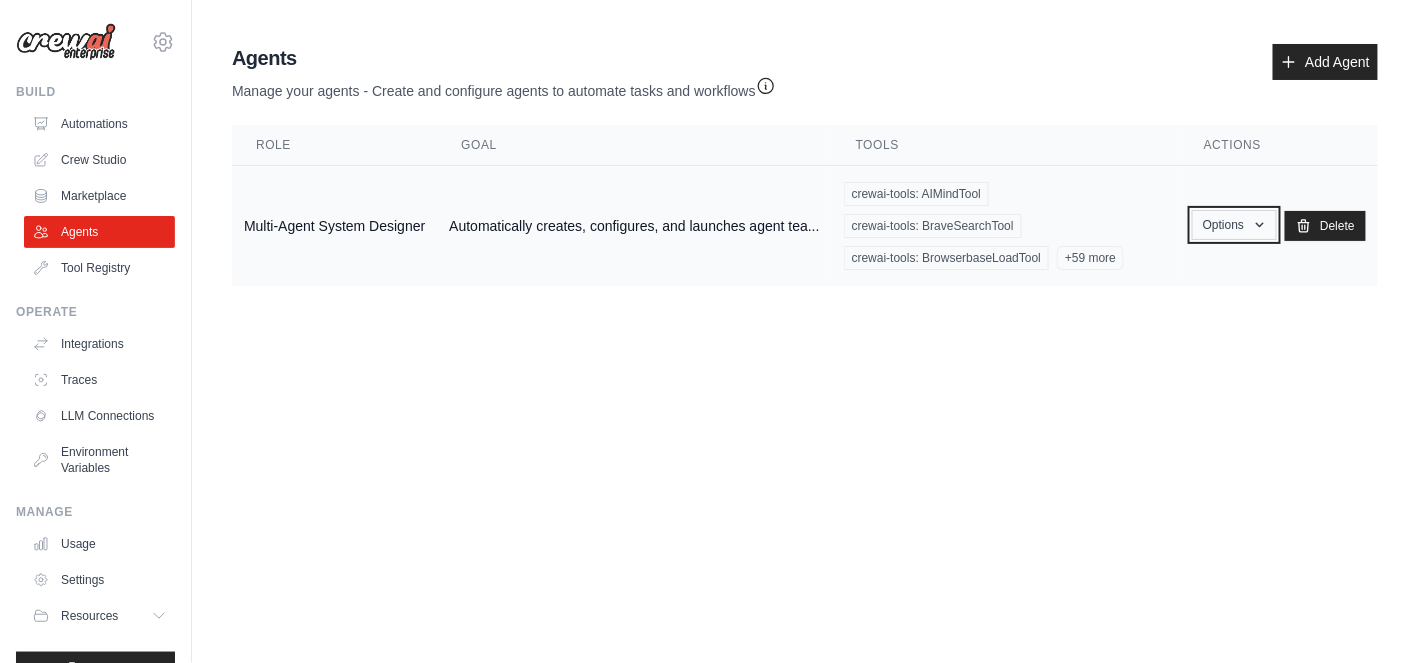 click on "Options" at bounding box center (1234, 225) 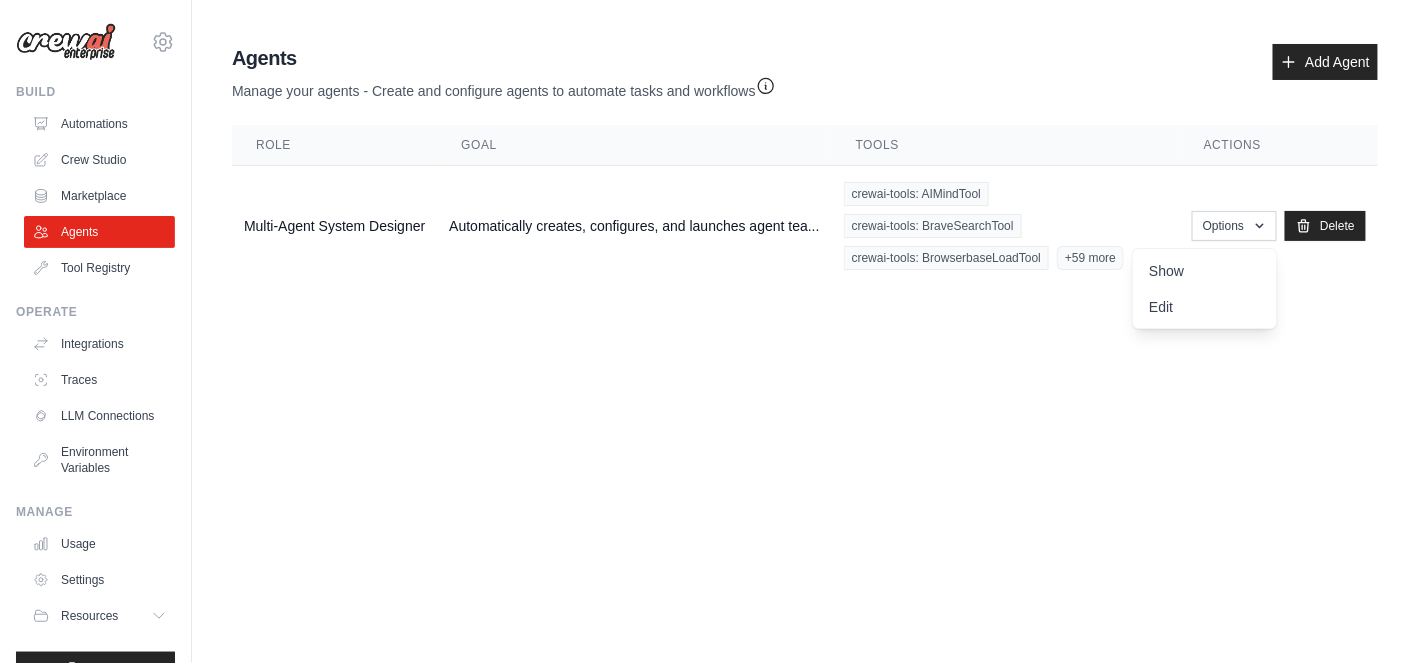 click on "yewalerajesh55@gmail.com
Settings
Build
Automations
Crew Studio" at bounding box center (709, 331) 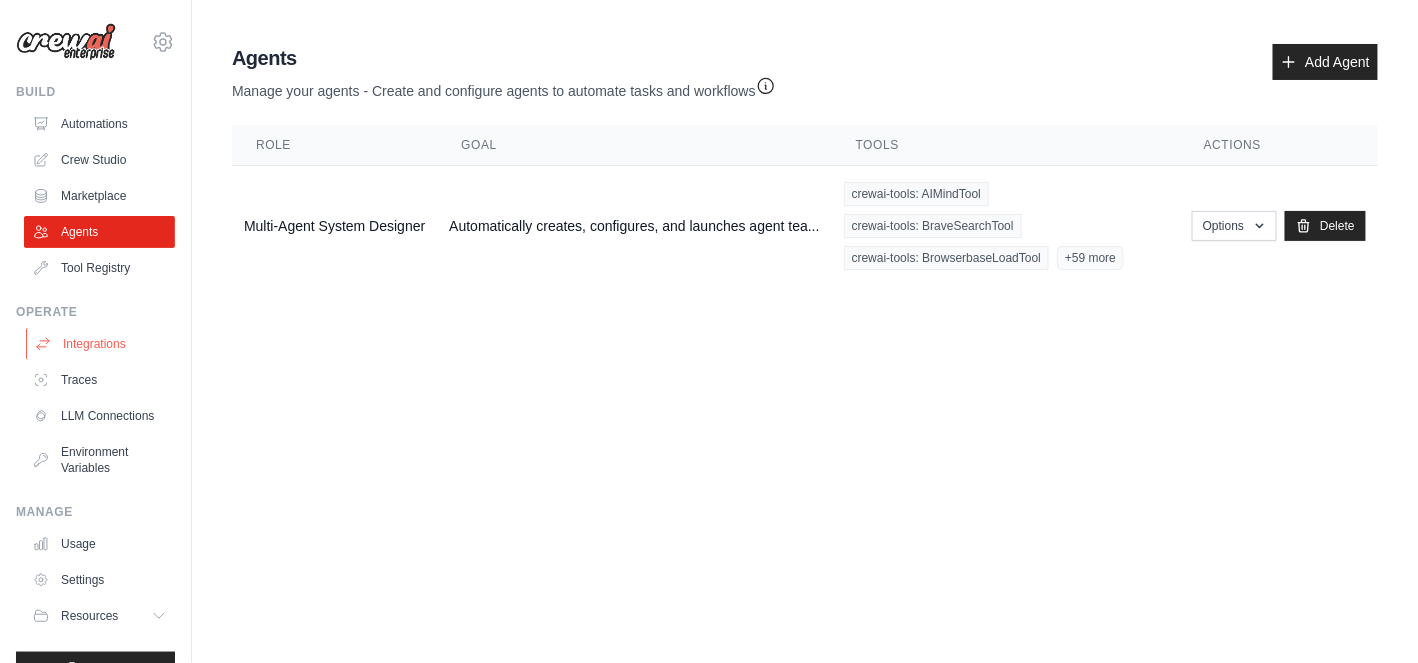 click on "Integrations" at bounding box center (101, 344) 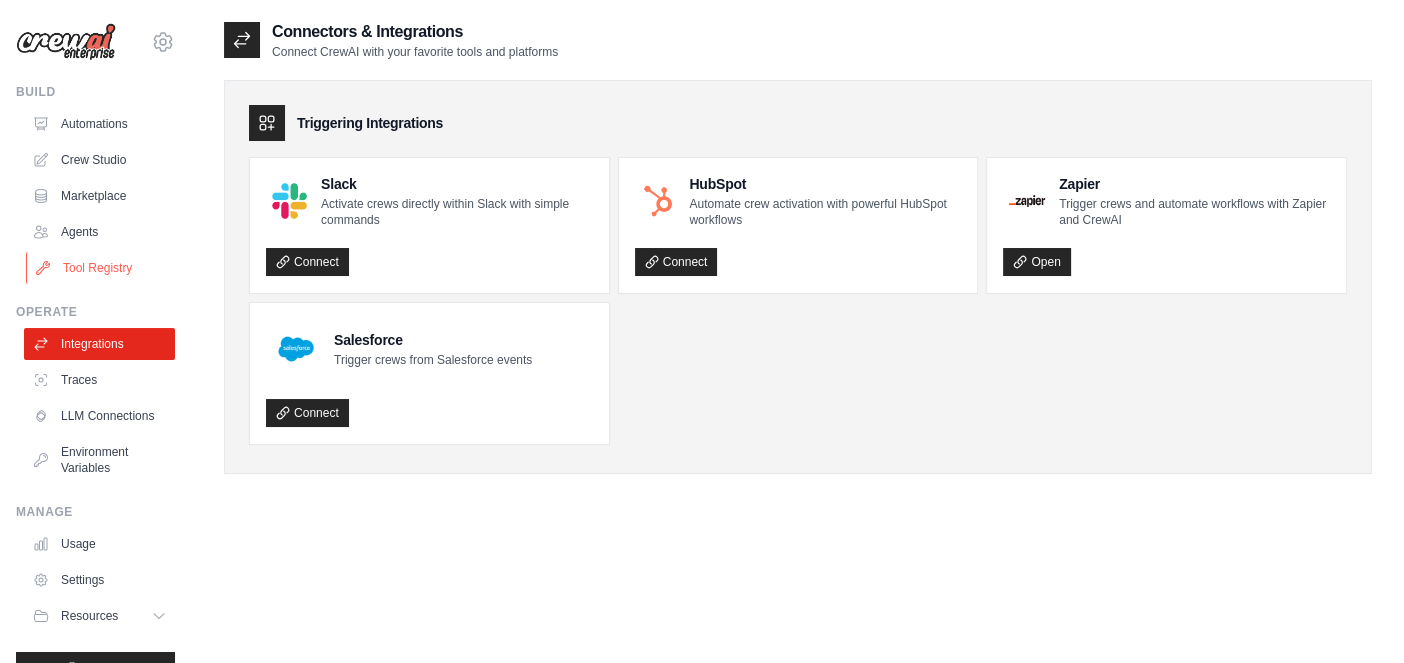click on "Tool Registry" at bounding box center [101, 268] 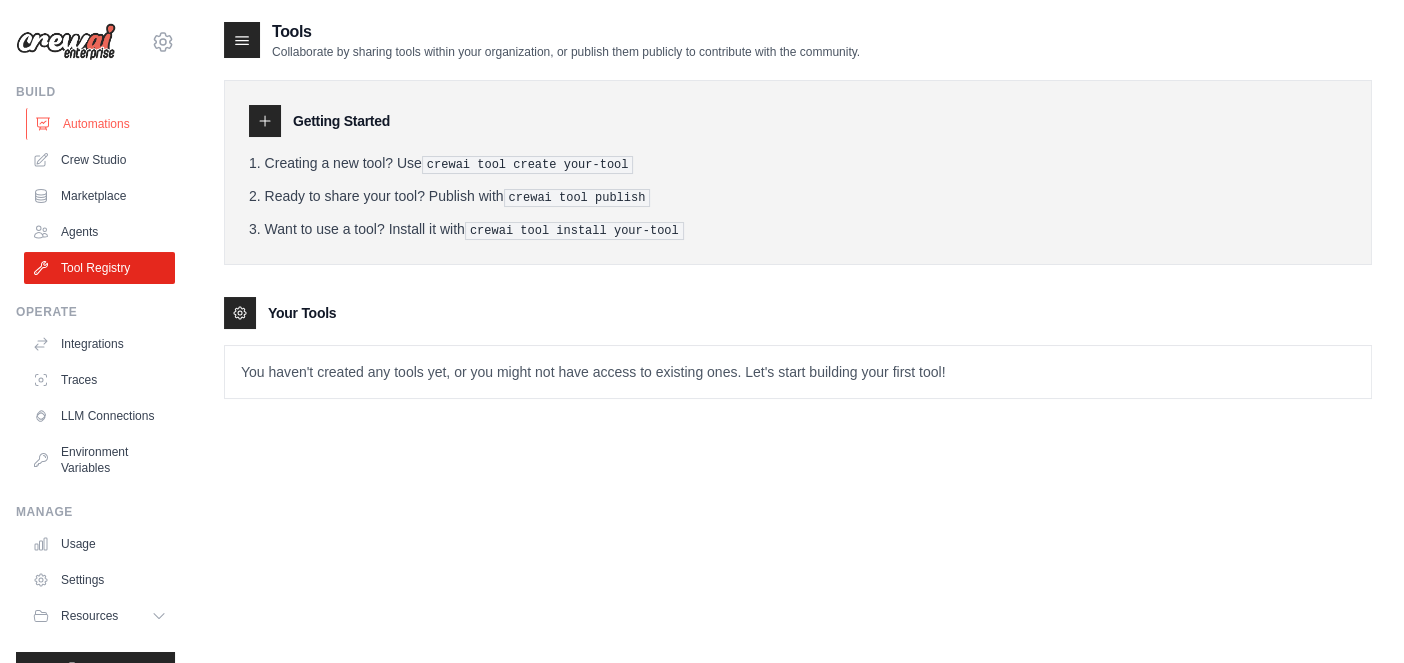 click on "Automations" at bounding box center (101, 124) 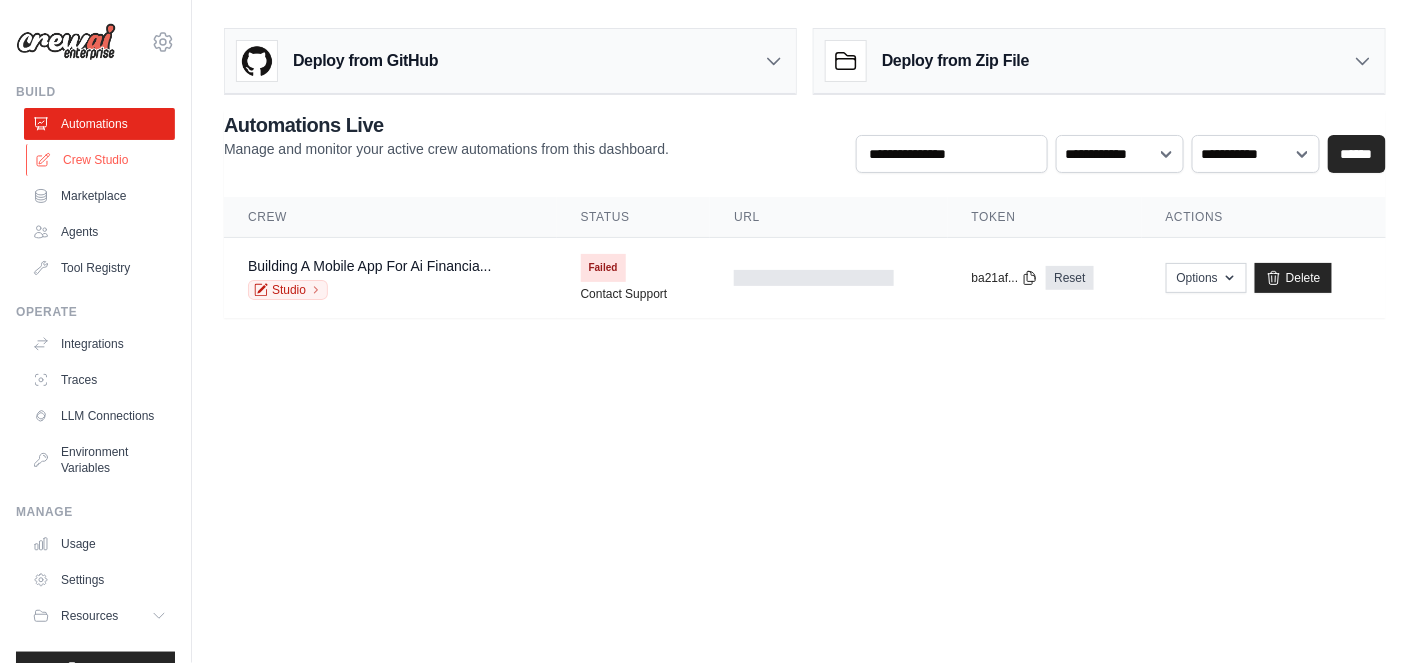 click on "Crew Studio" at bounding box center (101, 160) 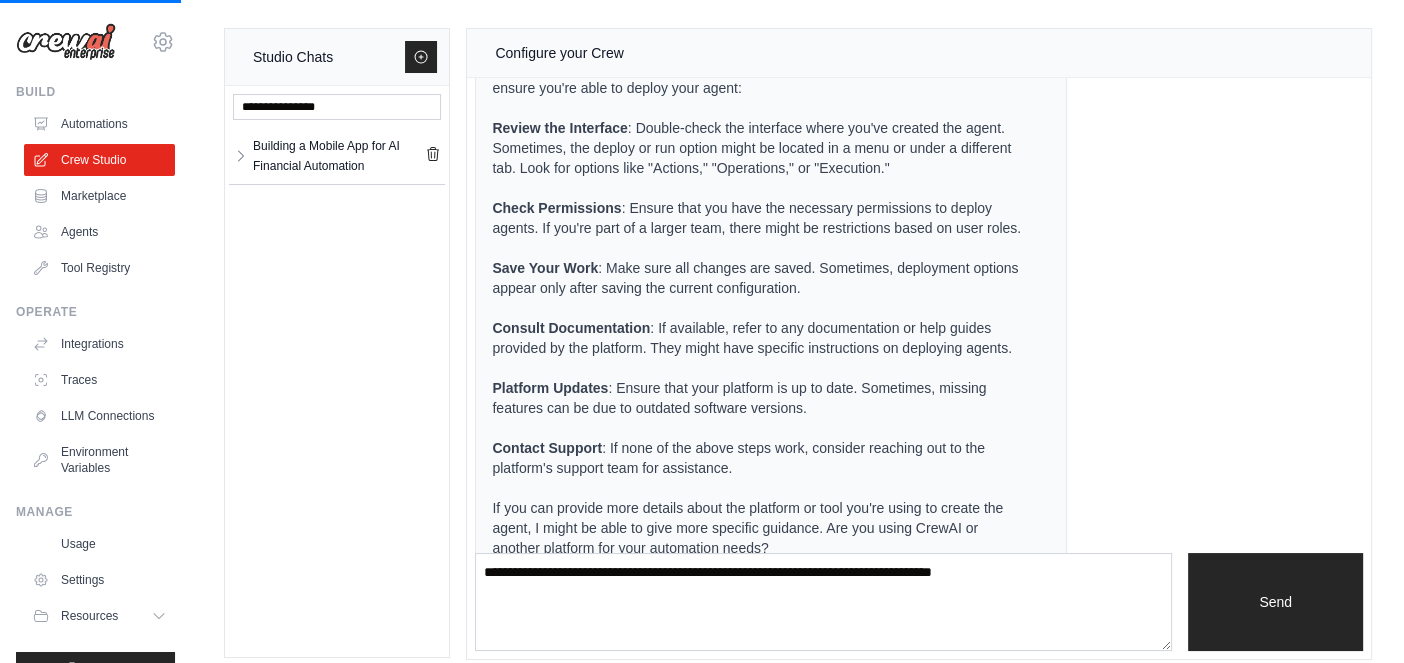 scroll, scrollTop: 0, scrollLeft: 0, axis: both 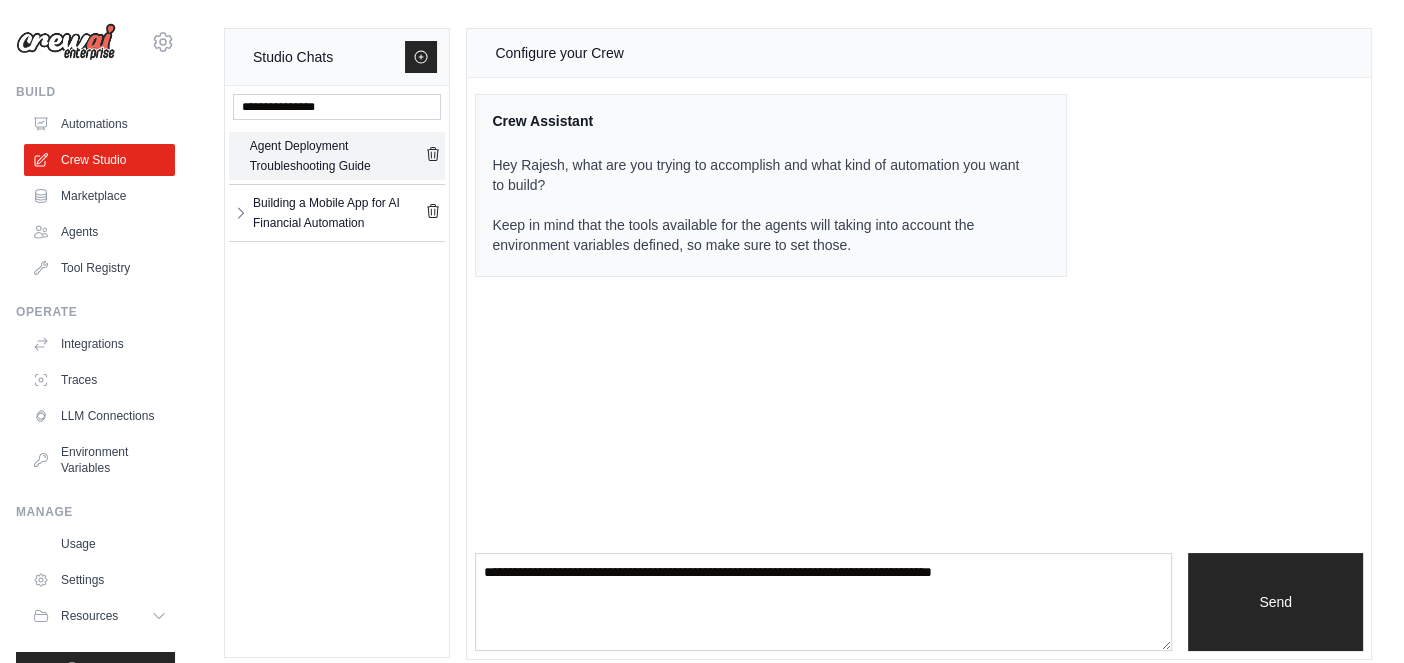 click on "Agent Deployment Troubleshooting Guide" at bounding box center (338, 156) 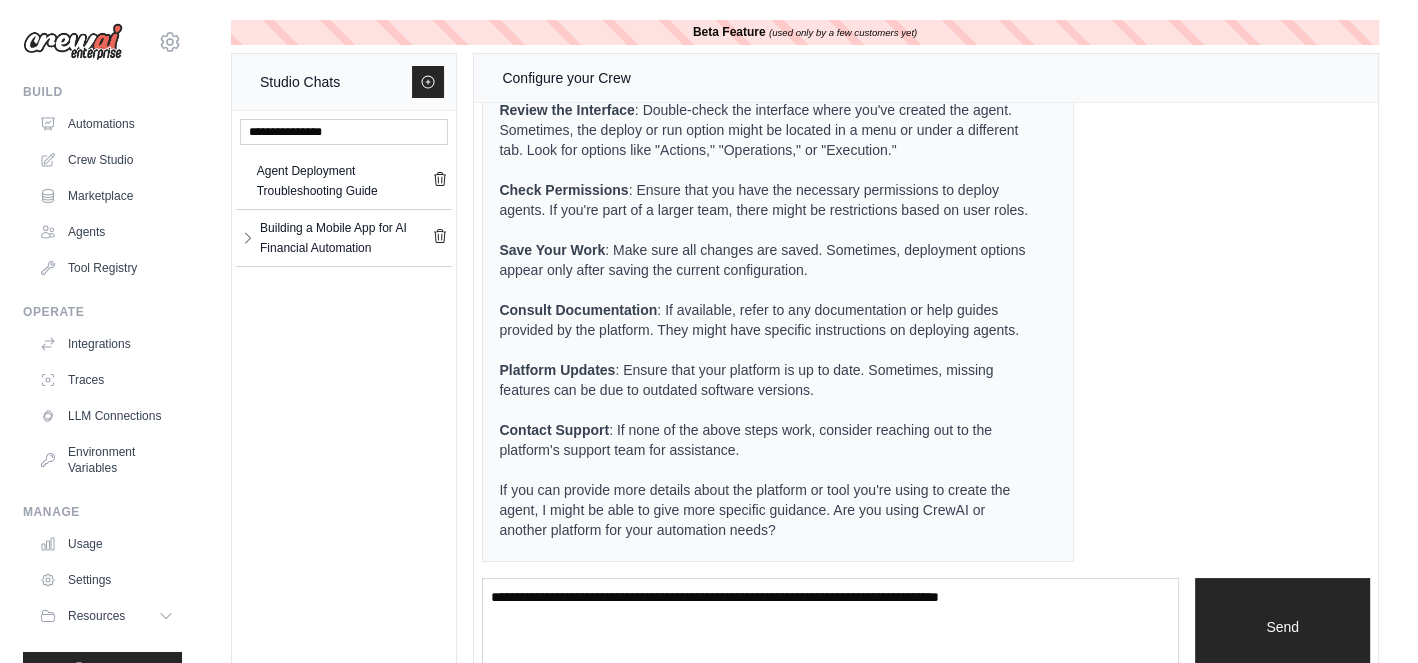 scroll, scrollTop: 433, scrollLeft: 0, axis: vertical 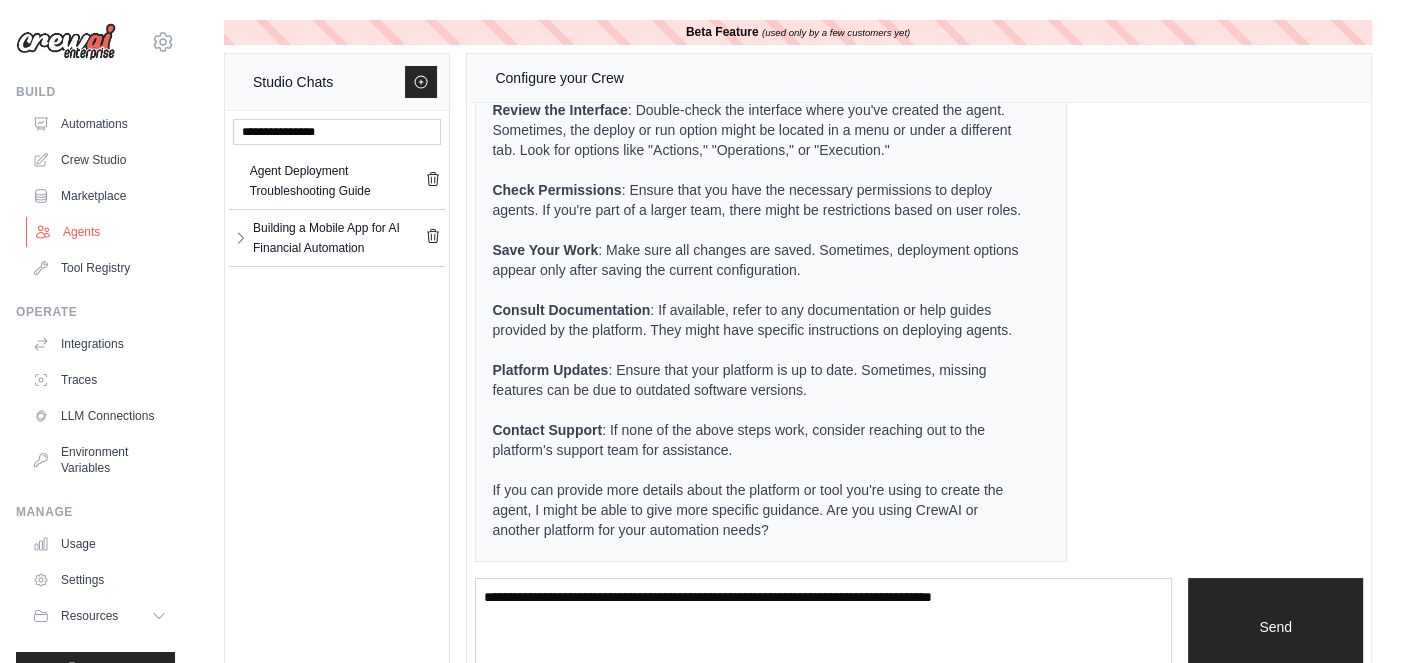 click on "Agents" at bounding box center [101, 232] 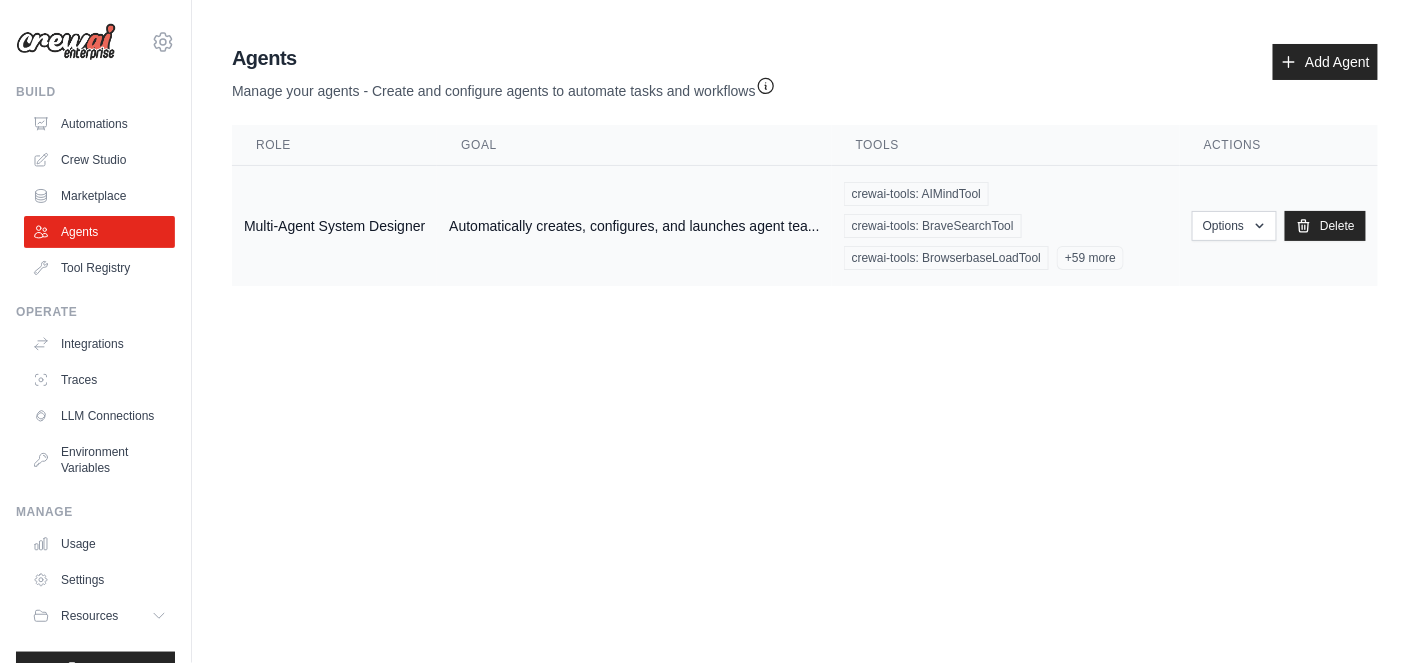 click on "Automatically creates, configures, and launches agent tea..." at bounding box center (634, 226) 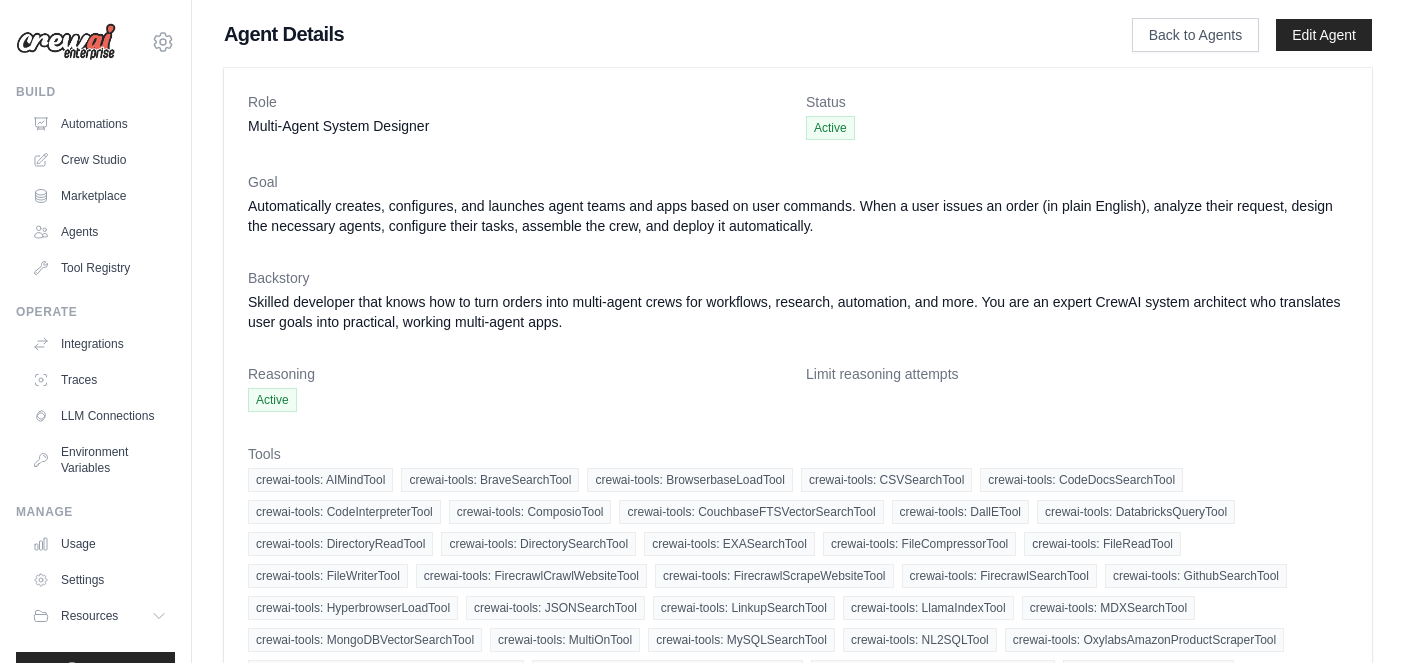 scroll, scrollTop: 0, scrollLeft: 0, axis: both 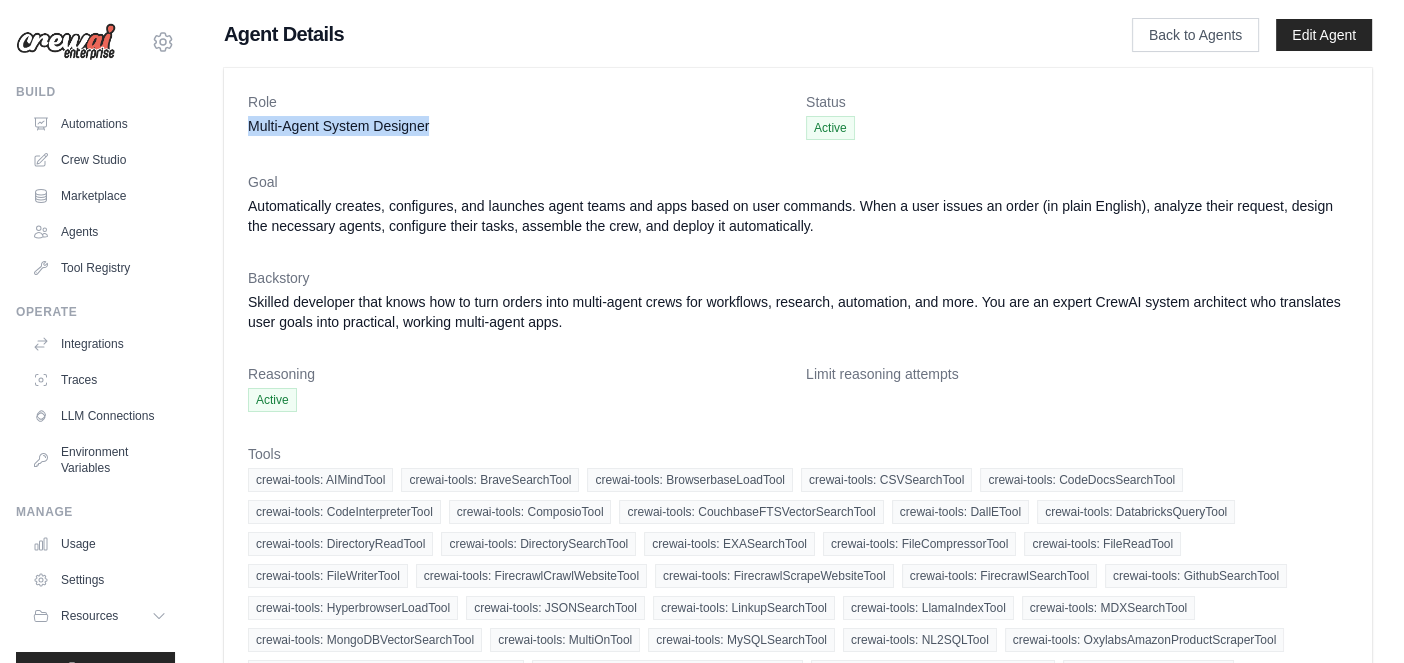 drag, startPoint x: 430, startPoint y: 136, endPoint x: 245, endPoint y: 124, distance: 185.38878 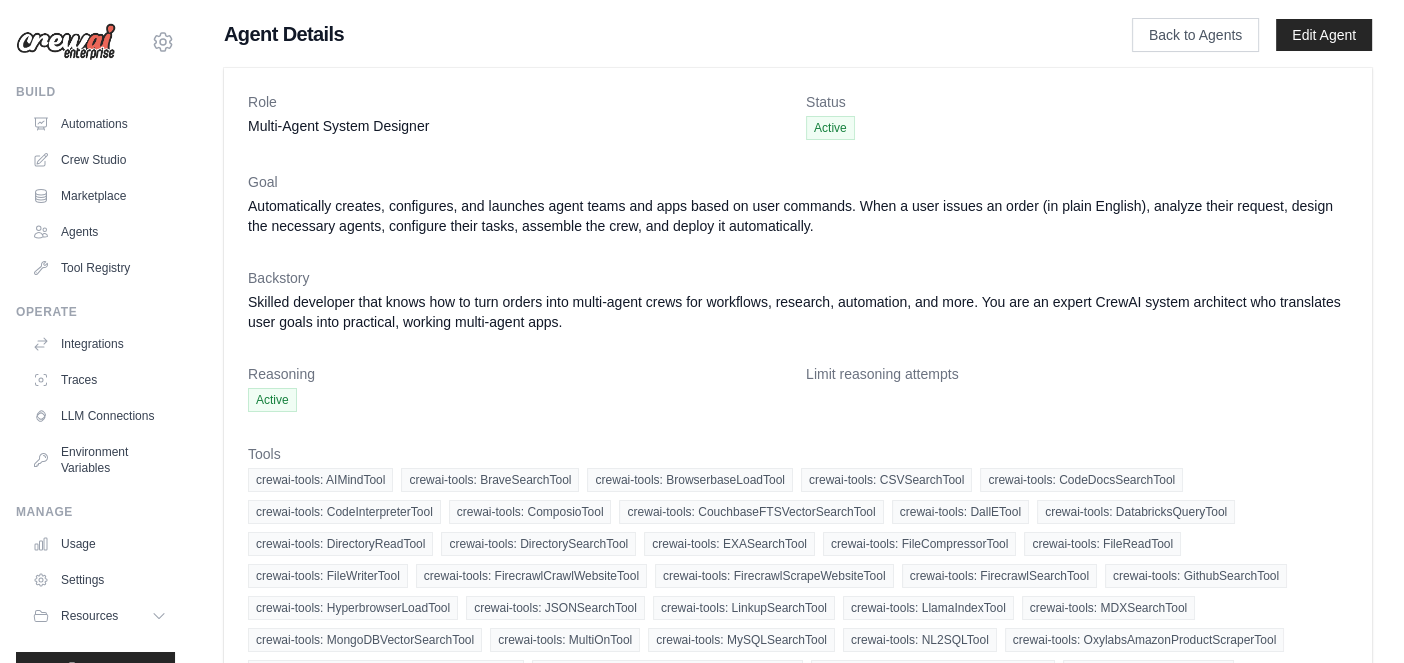 click on "Role
Multi-Agent System Designer
Status
Active
Goal
Automatically creates, configures, and launches agent teams and apps based on user commands. When a user issues an order (in plain English), analyze their request, design the necessary agents, configure their tasks, assemble the crew, and deploy it automatically.
Backstory
Skilled developer that knows how to turn orders into multi-agent crews for workflows, research, automation, and more. You are an expert CrewAI system architect who translates user goals into practical, working multi-agent apps.
Reasoning" at bounding box center (798, 557) 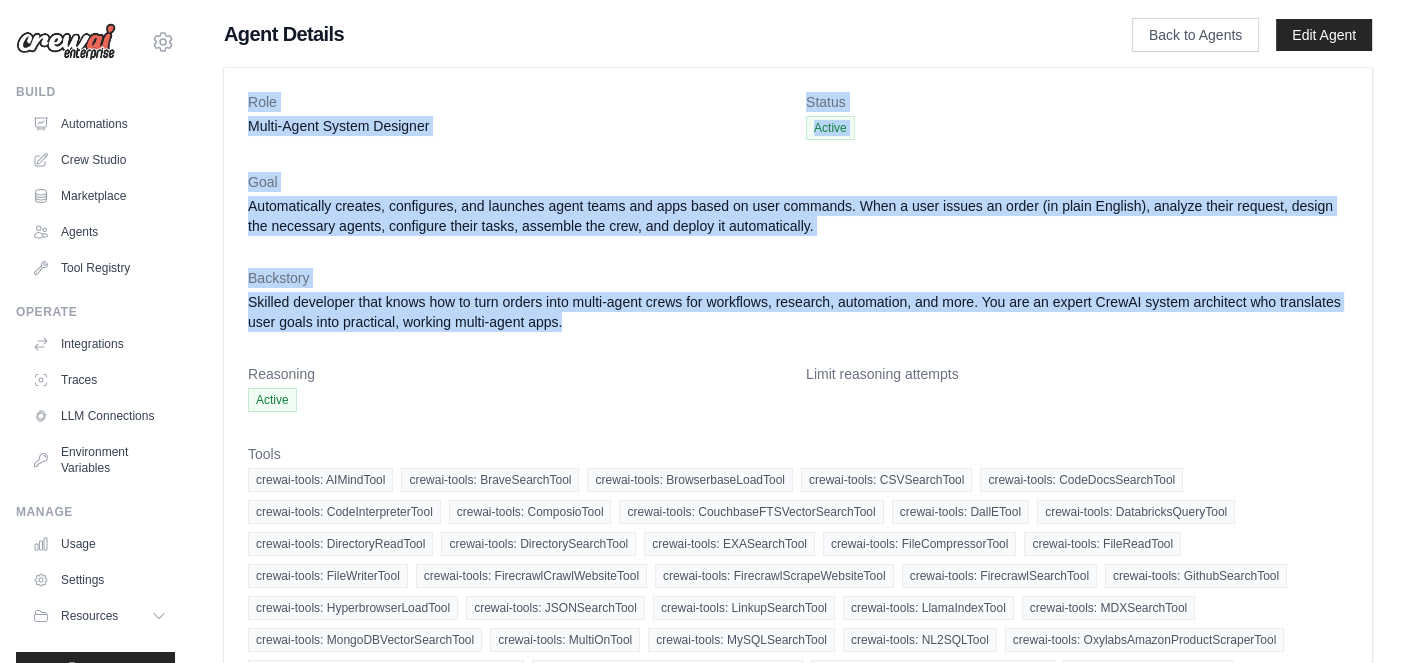 drag, startPoint x: 236, startPoint y: 98, endPoint x: 582, endPoint y: 327, distance: 414.91806 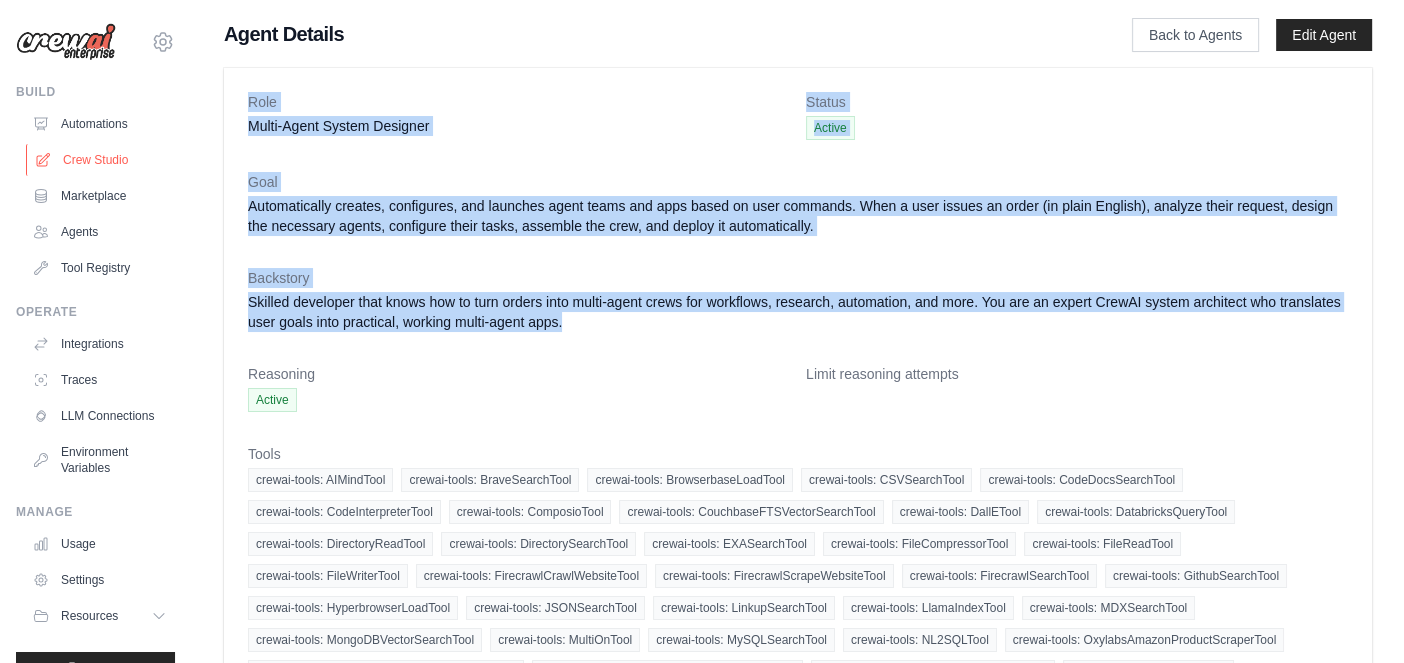 click on "Crew Studio" at bounding box center [101, 160] 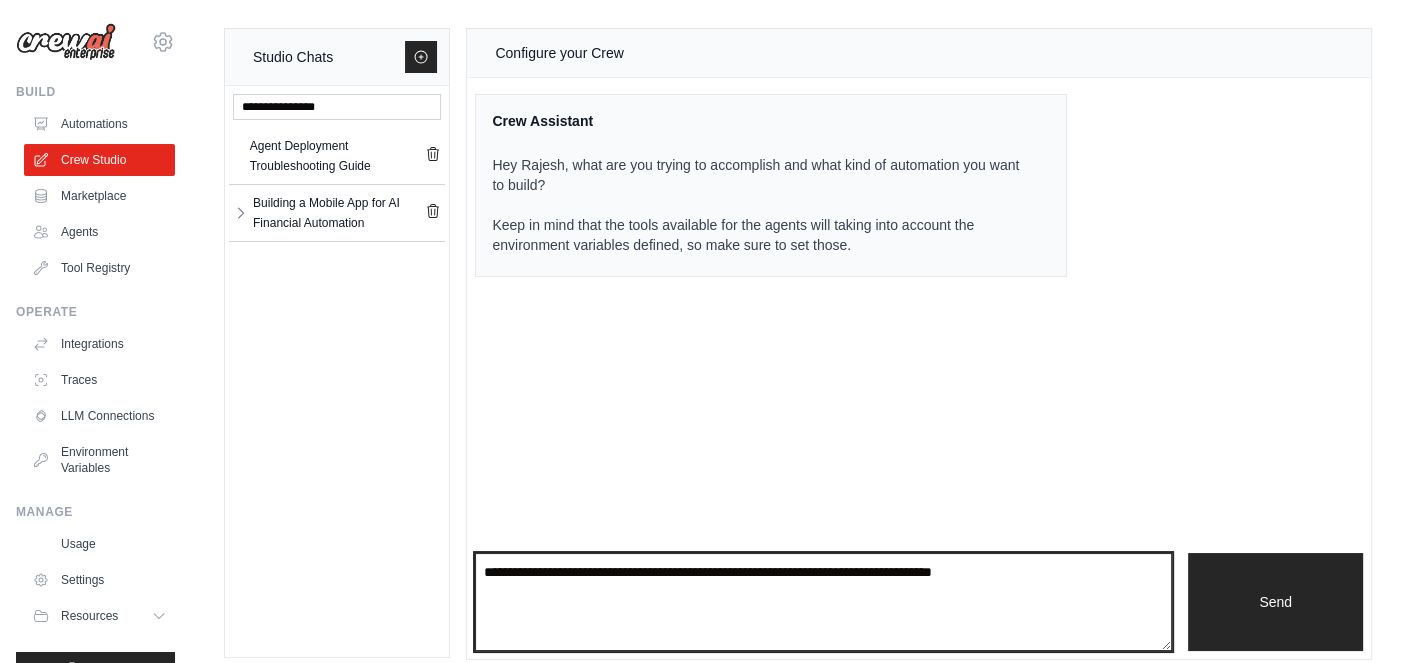 click at bounding box center (823, 602) 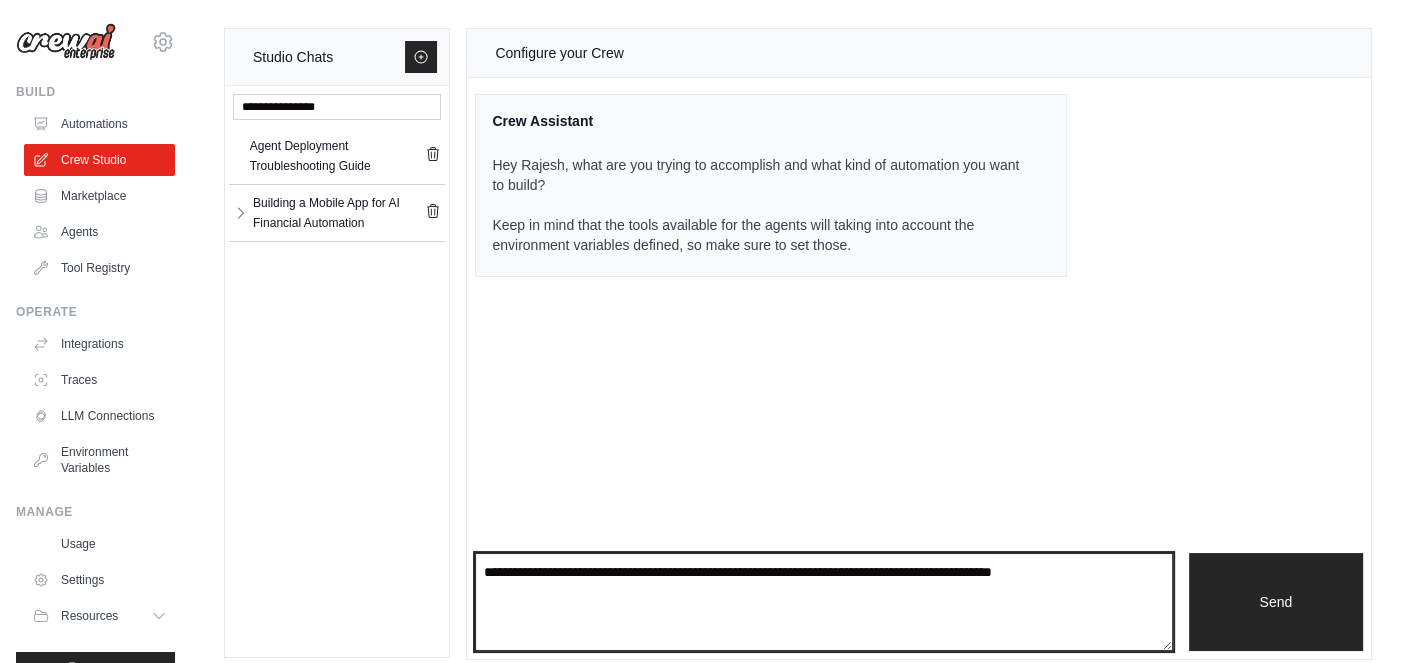 paste on "**********" 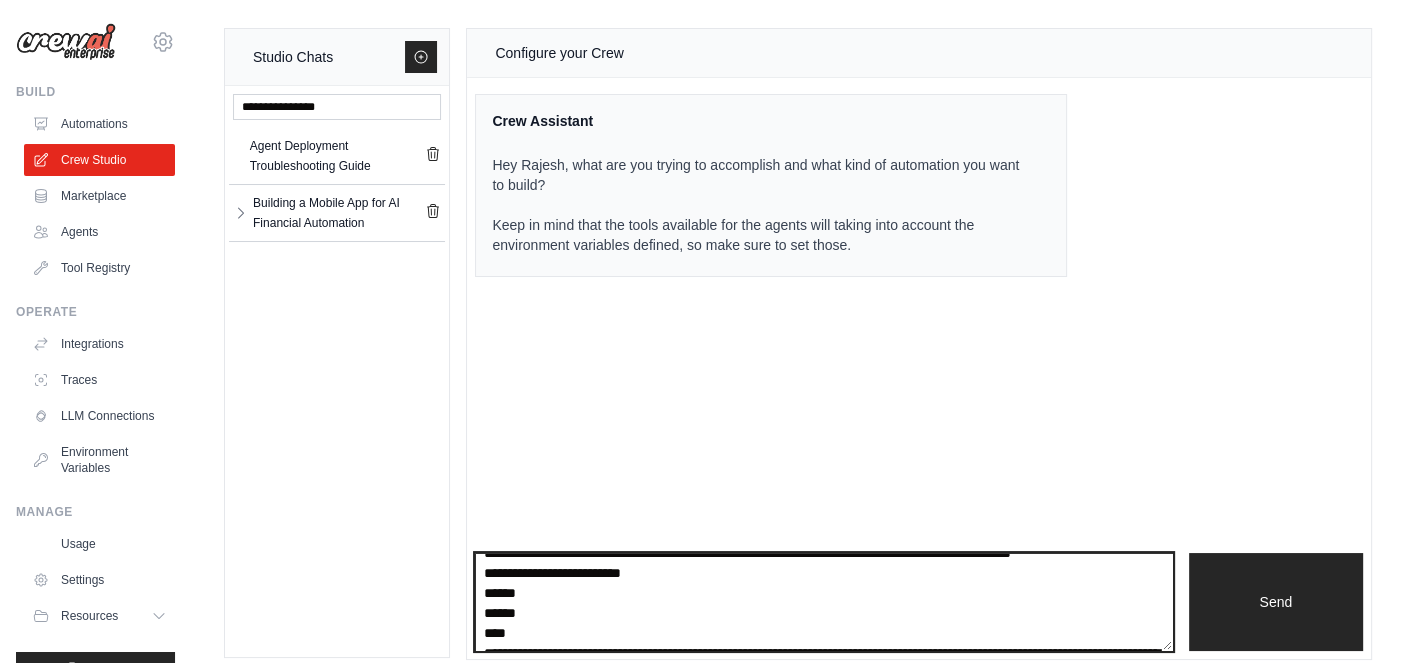 scroll, scrollTop: 19, scrollLeft: 0, axis: vertical 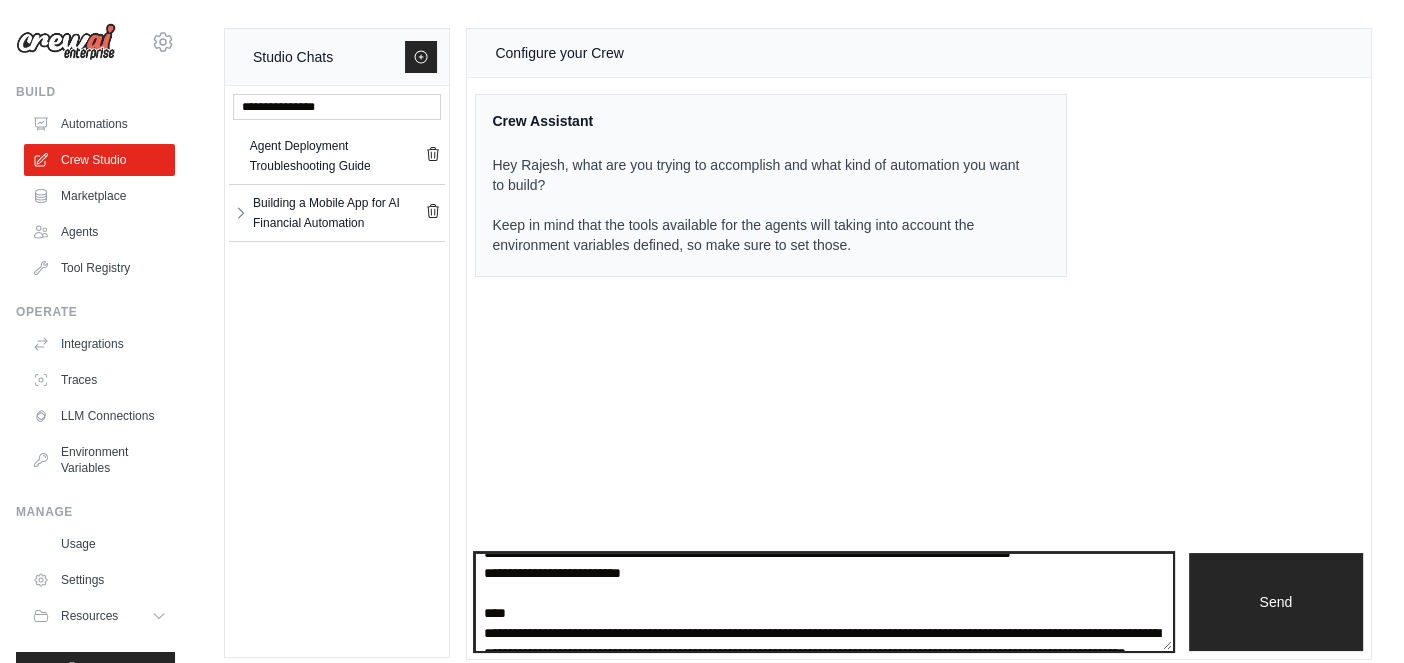 click on "**********" at bounding box center (823, 601) 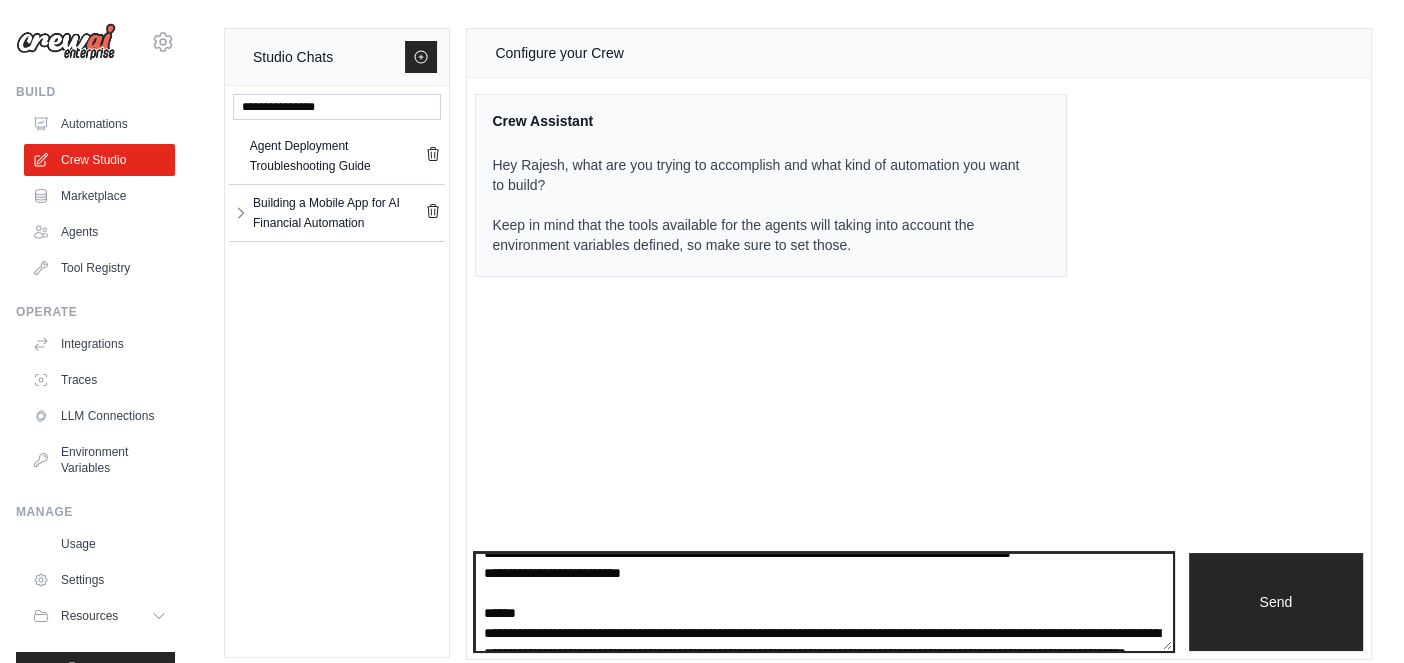 scroll, scrollTop: 0, scrollLeft: 0, axis: both 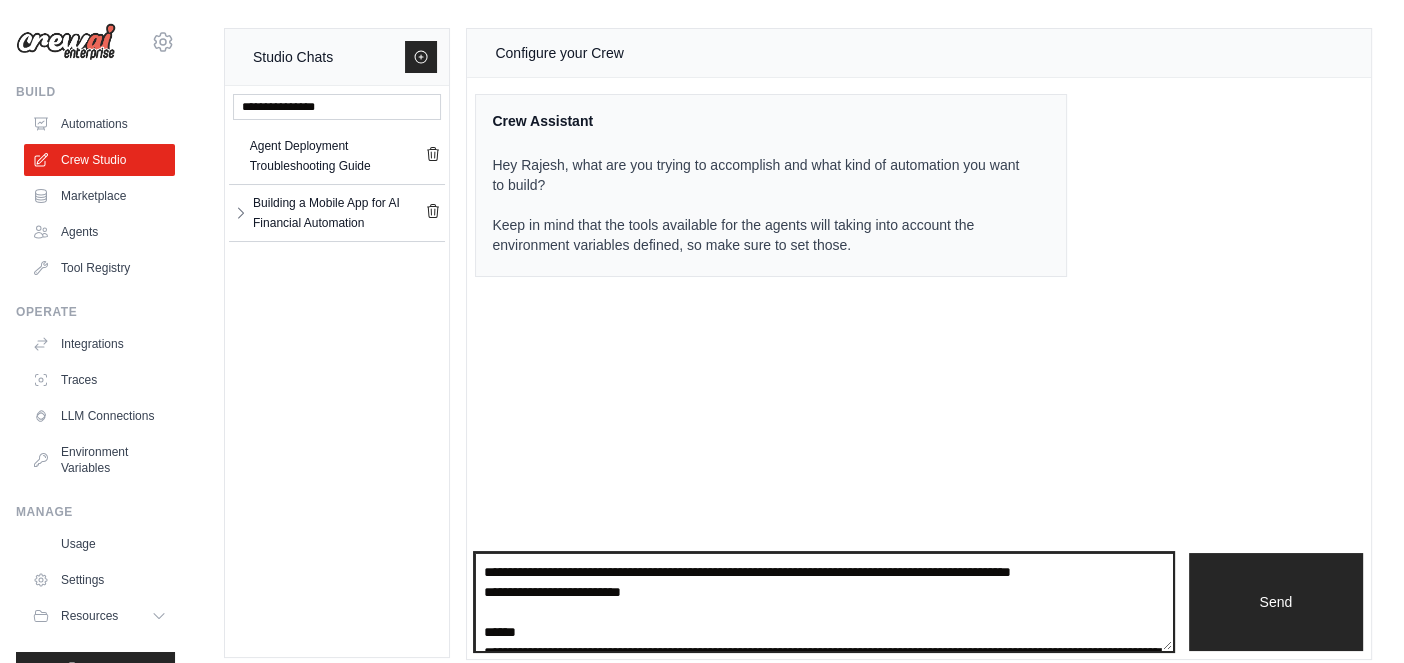 click on "**********" at bounding box center [823, 601] 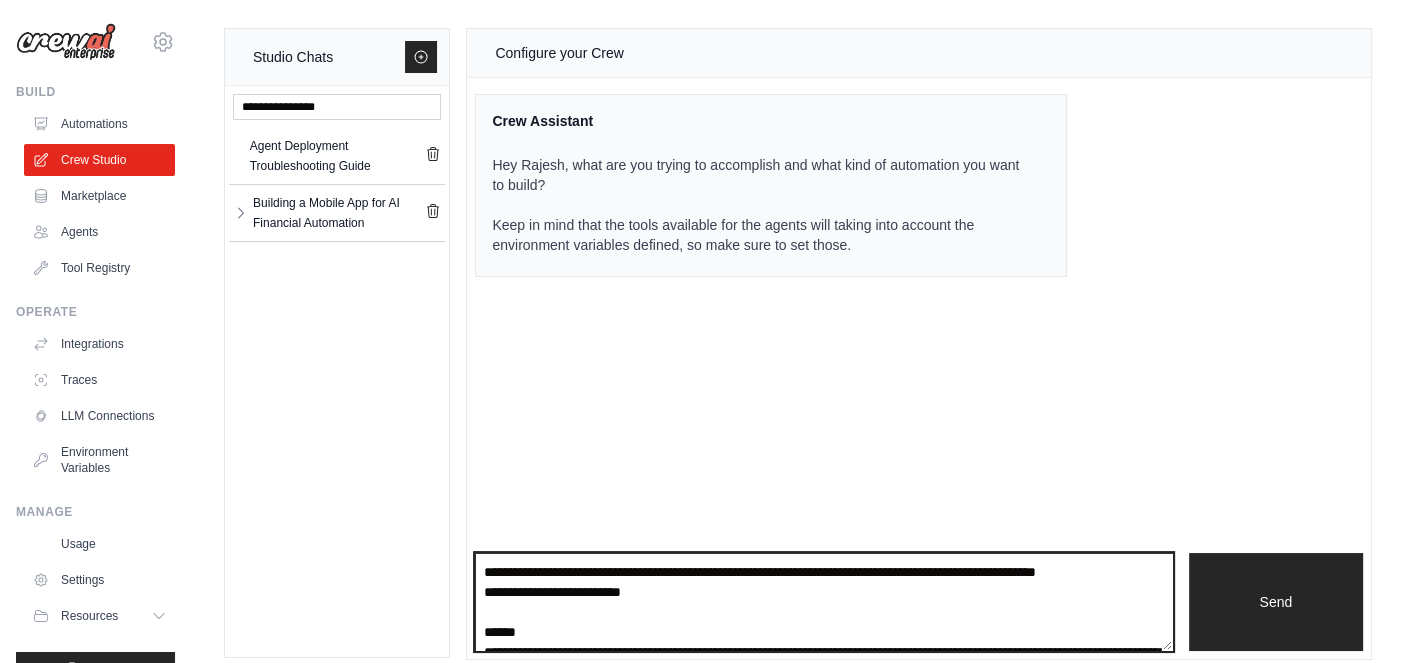 click on "**********" at bounding box center [823, 601] 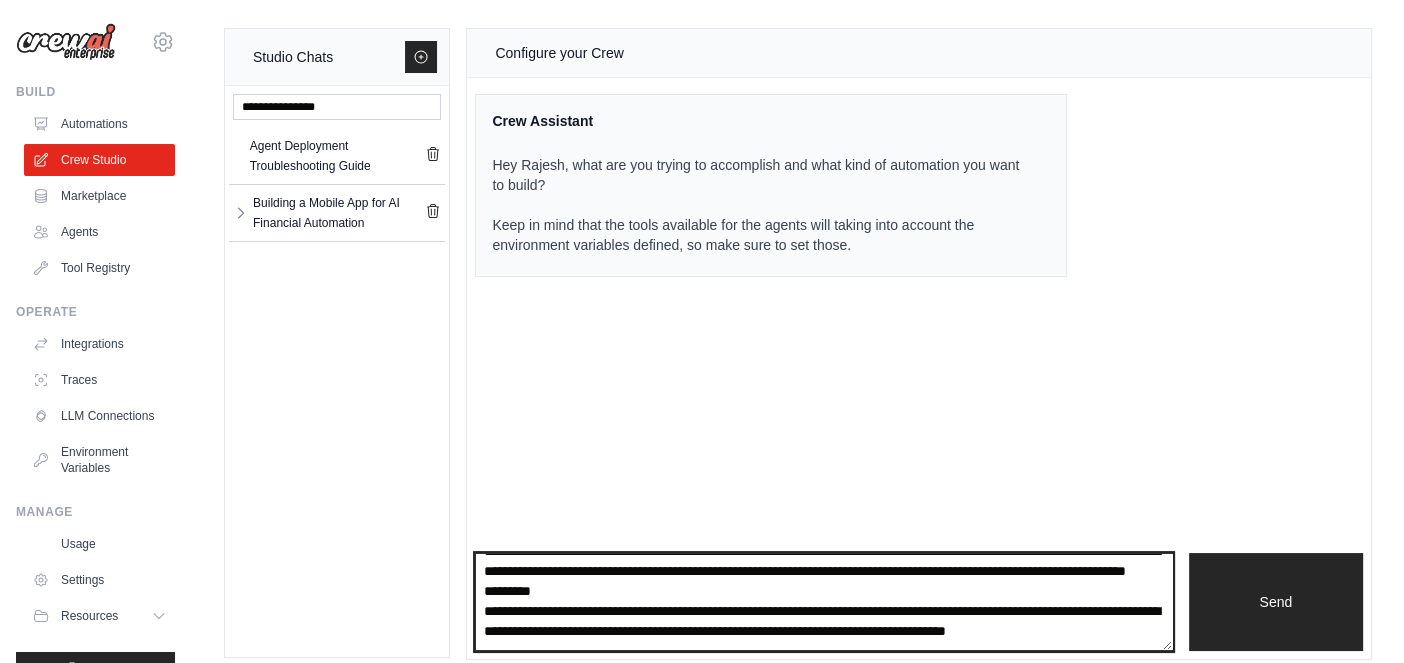 scroll, scrollTop: 130, scrollLeft: 0, axis: vertical 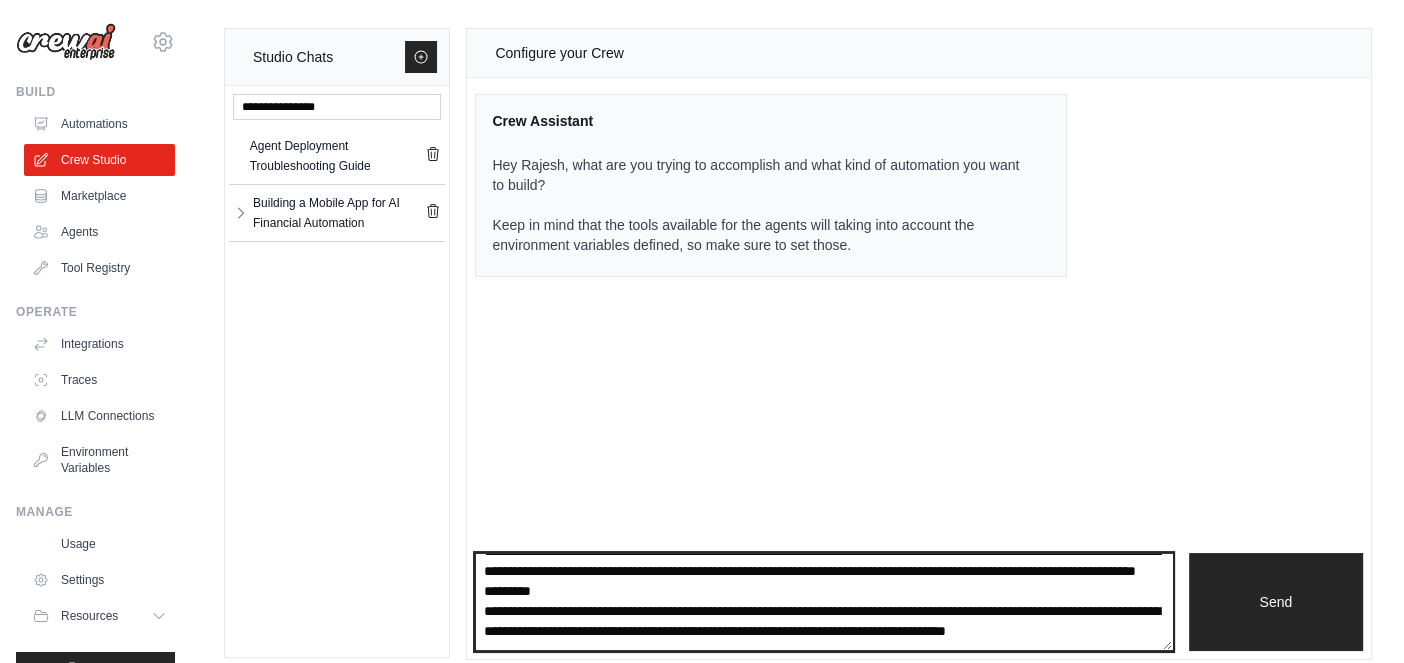 click on "**********" at bounding box center (823, 601) 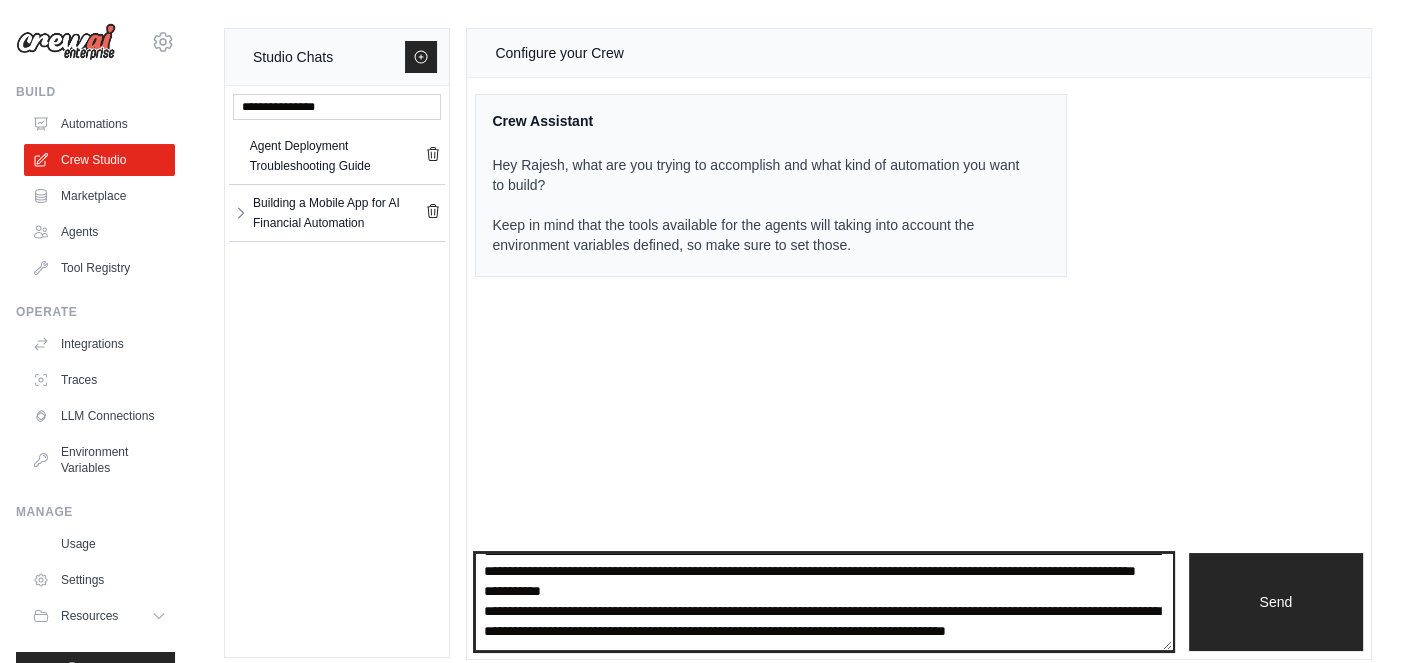 scroll, scrollTop: 160, scrollLeft: 0, axis: vertical 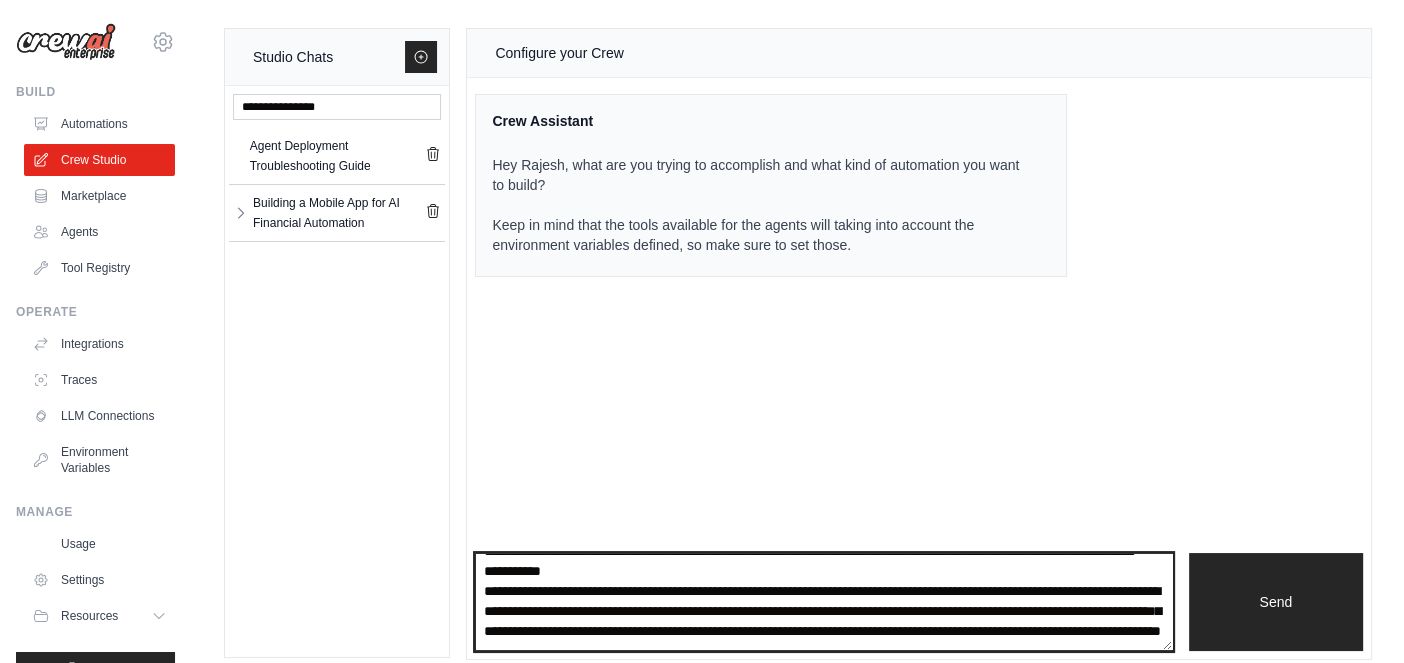 type on "**********" 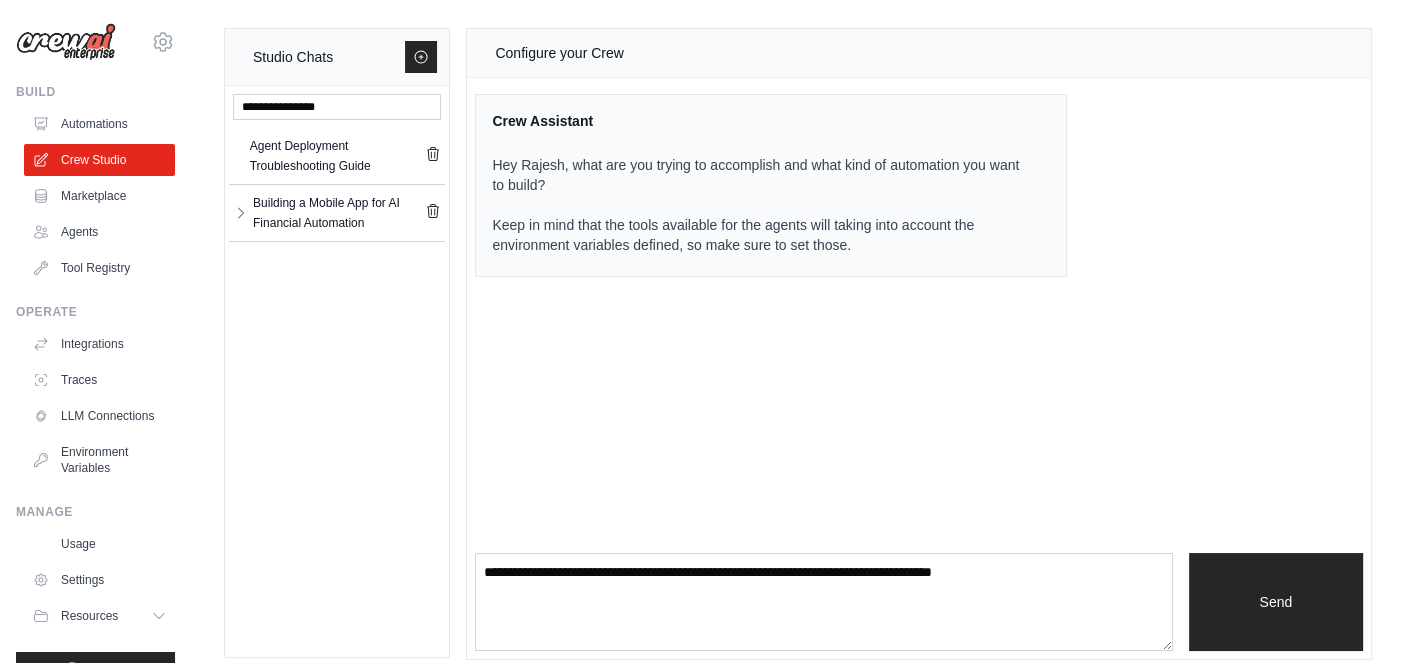 scroll, scrollTop: 0, scrollLeft: 0, axis: both 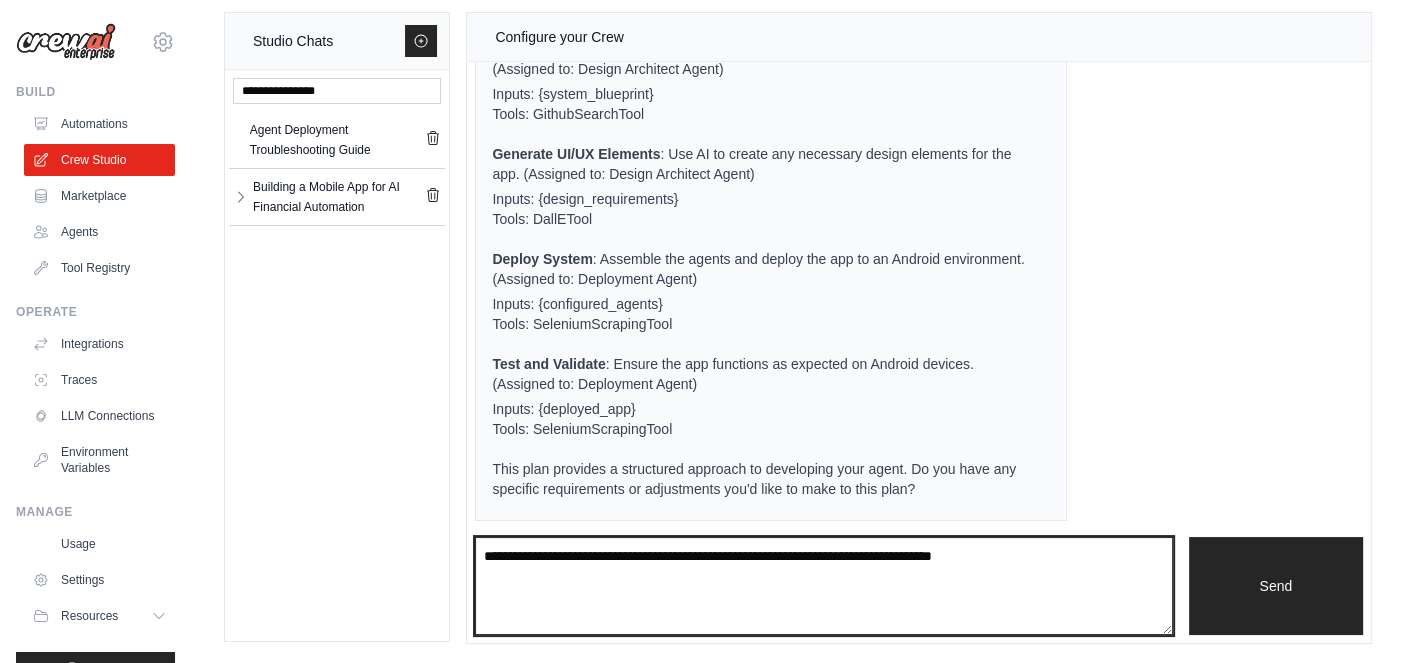 click at bounding box center [823, 585] 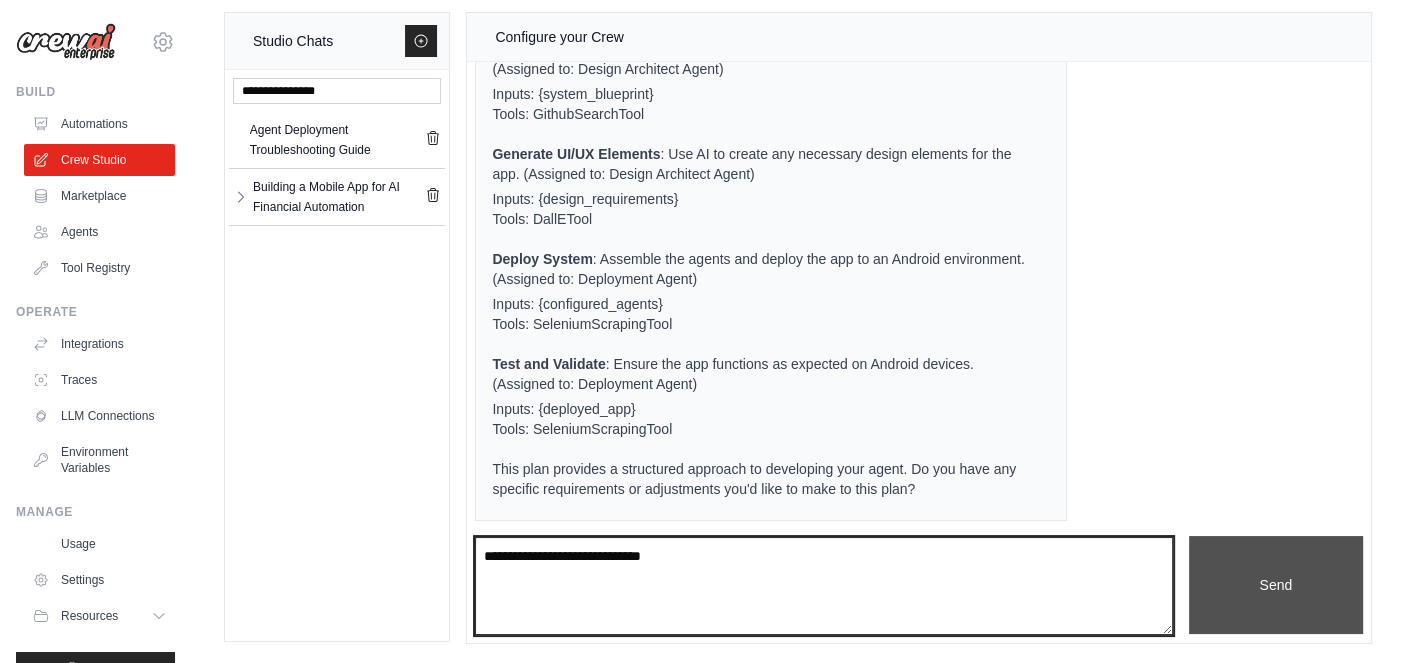 type on "**********" 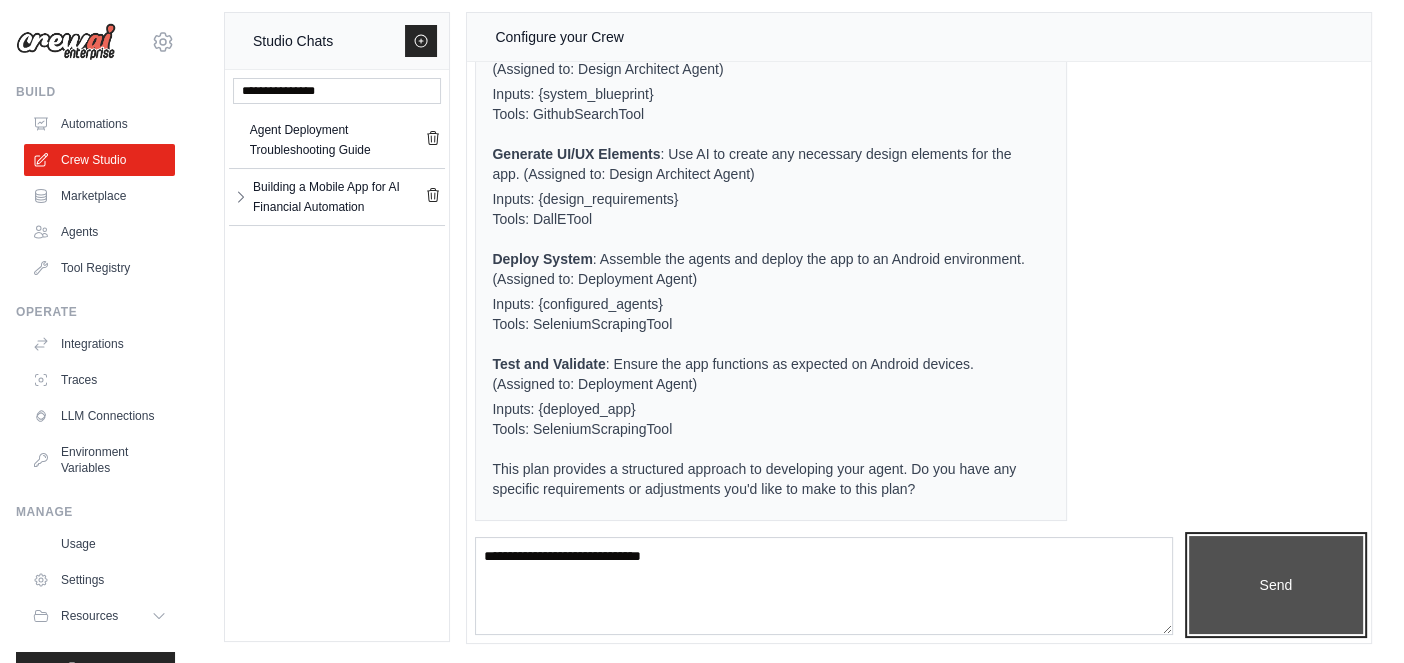 click on "Send" at bounding box center (1276, 584) 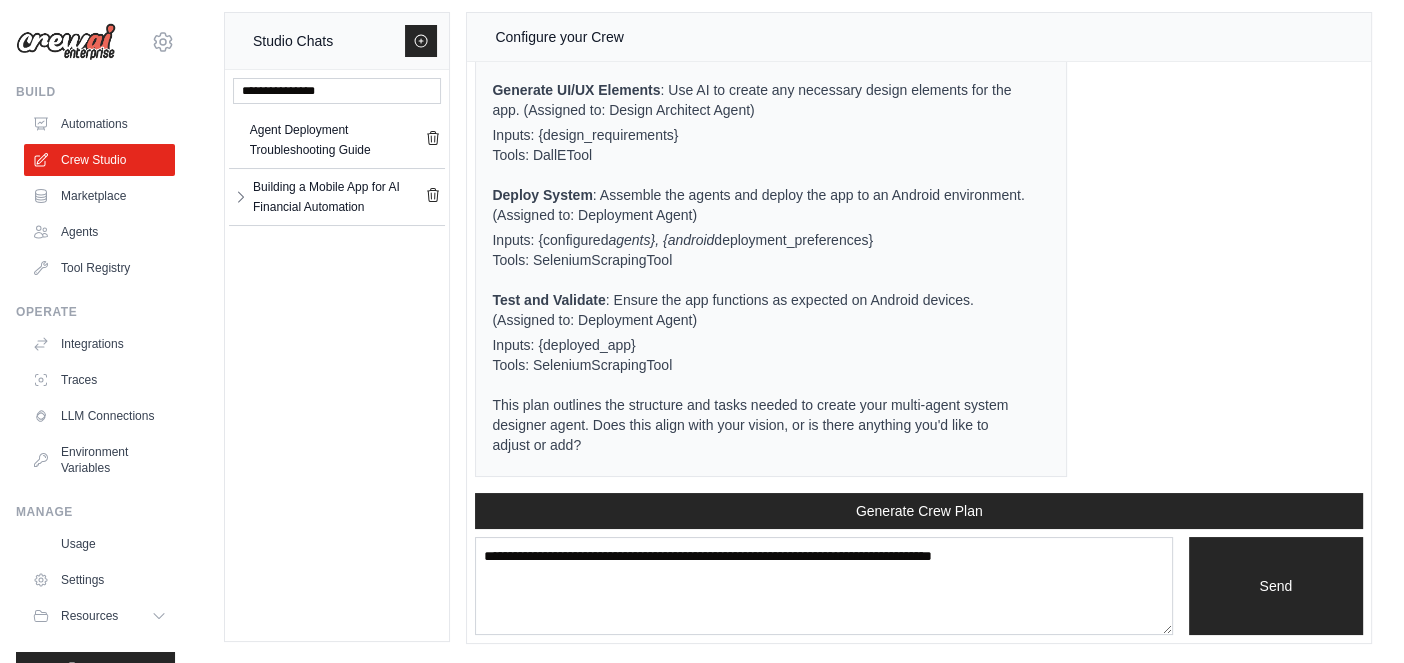 scroll, scrollTop: 3326, scrollLeft: 0, axis: vertical 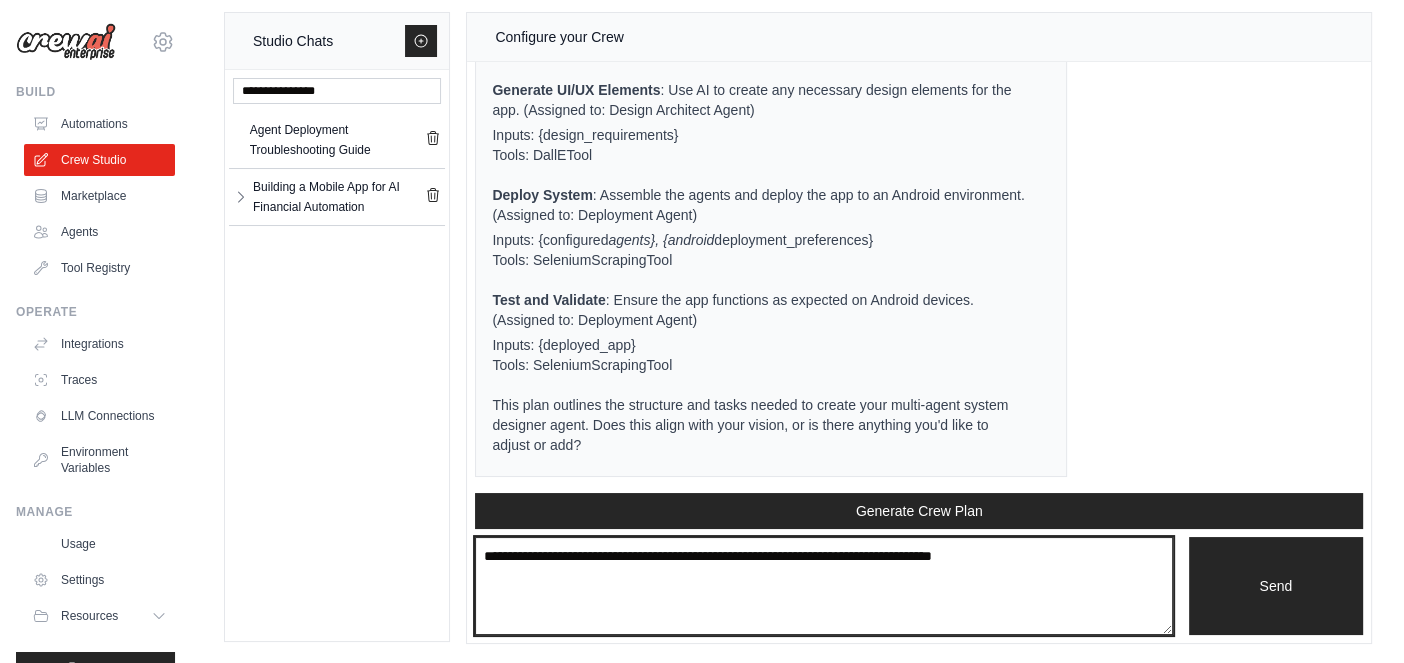 click at bounding box center (823, 585) 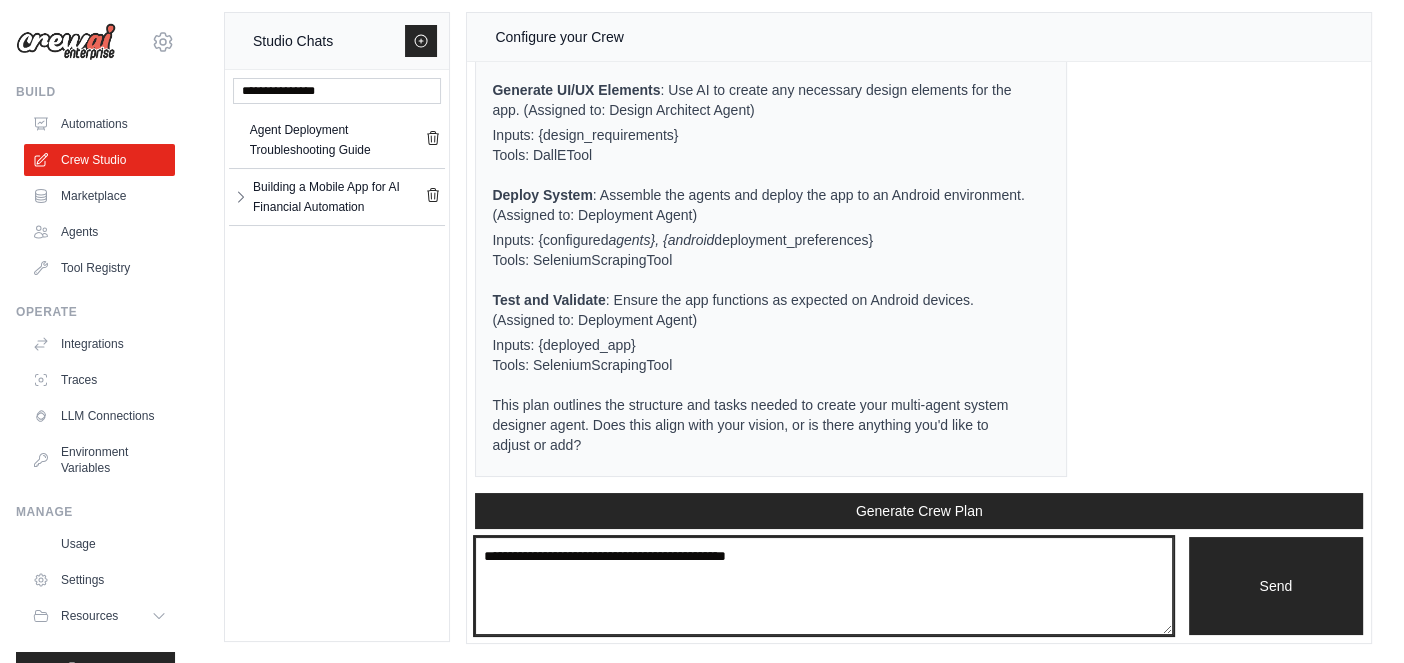 type on "**********" 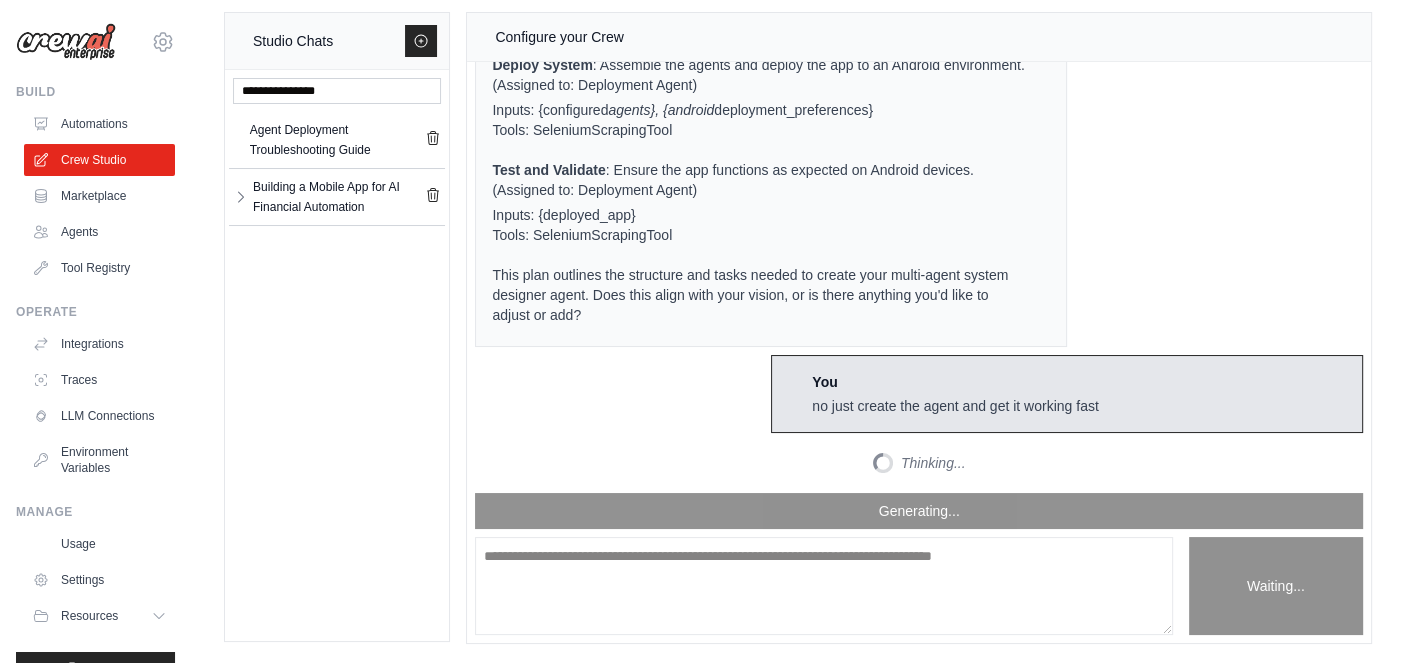 scroll, scrollTop: 4967, scrollLeft: 0, axis: vertical 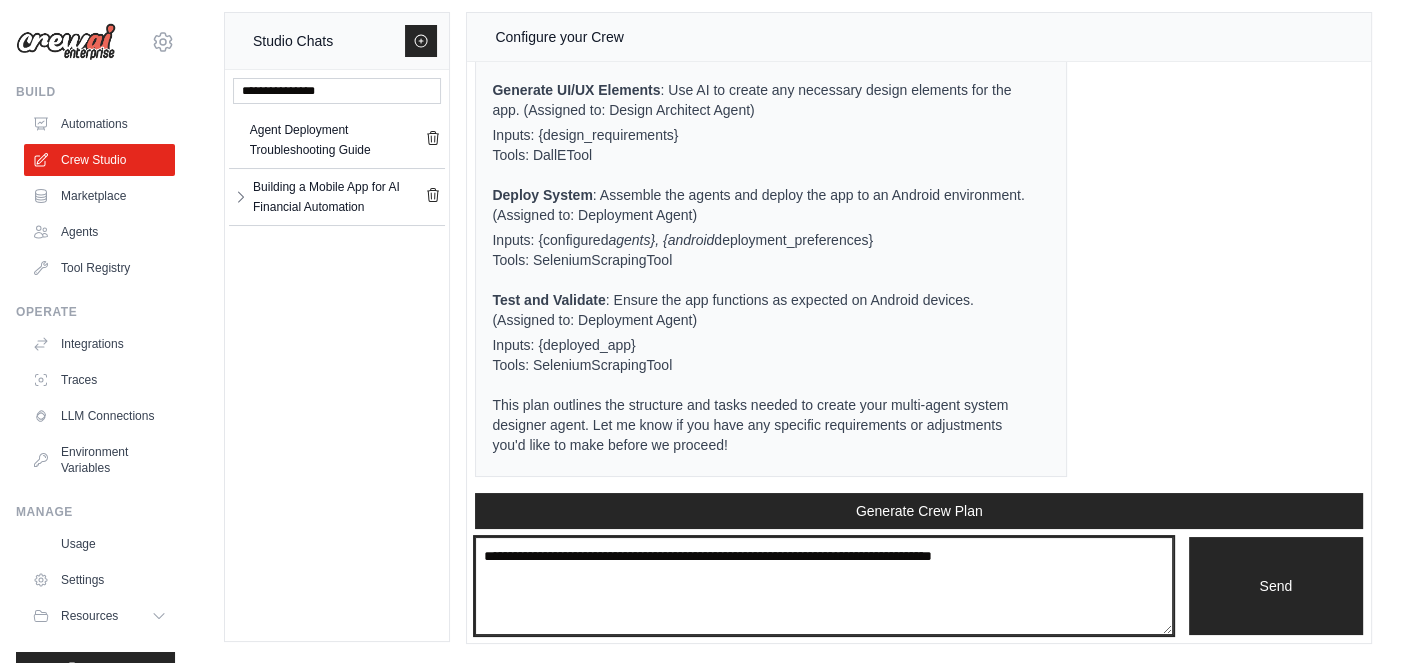 click at bounding box center [823, 585] 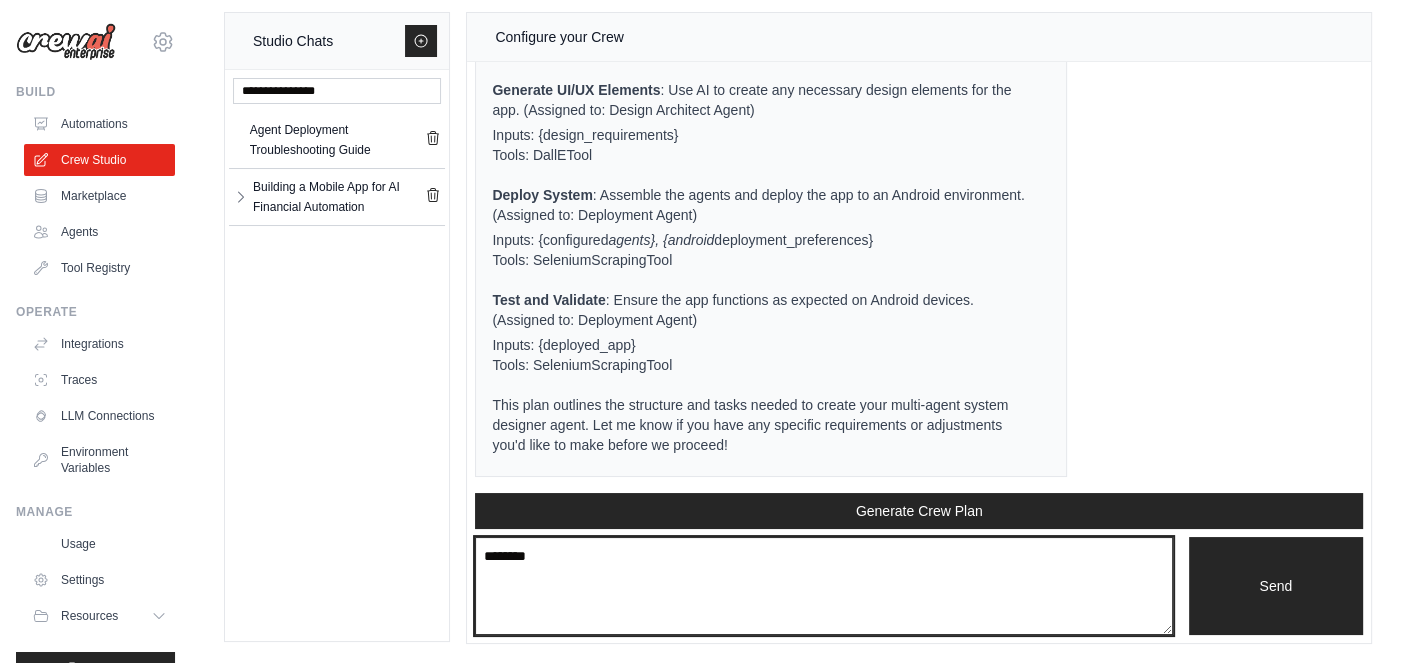 type on "*******" 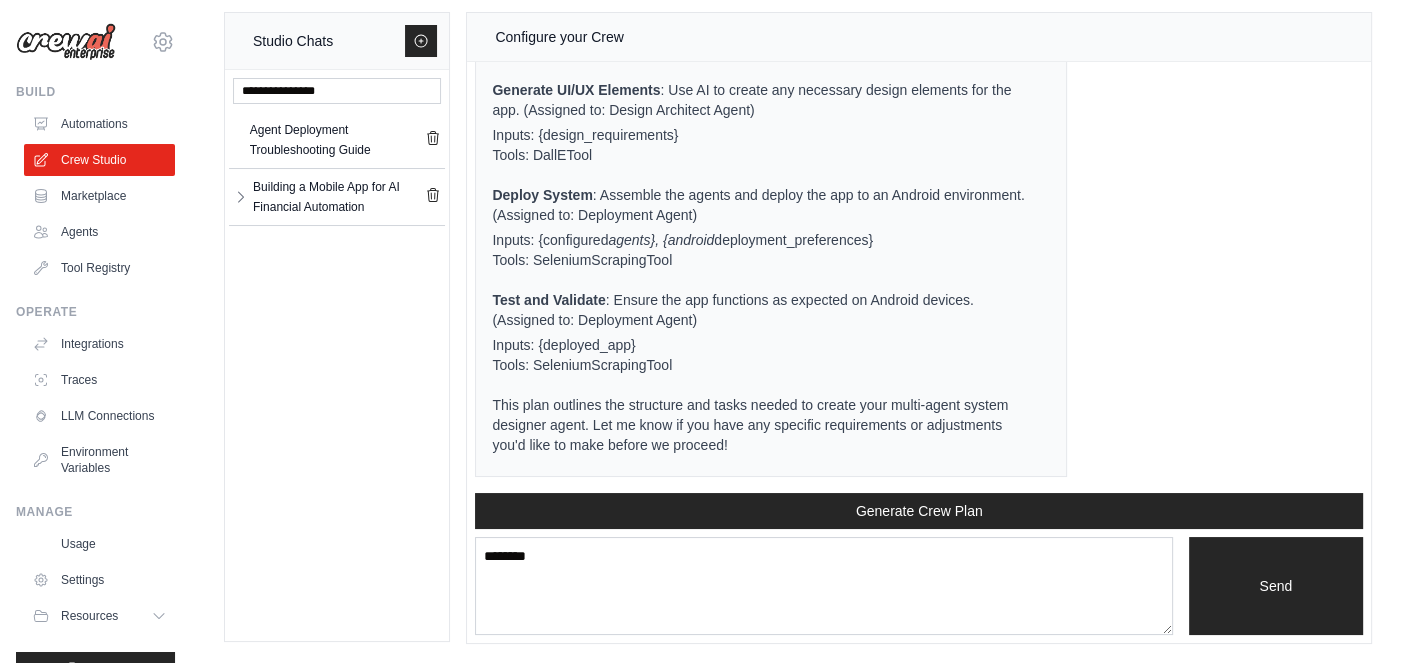 type 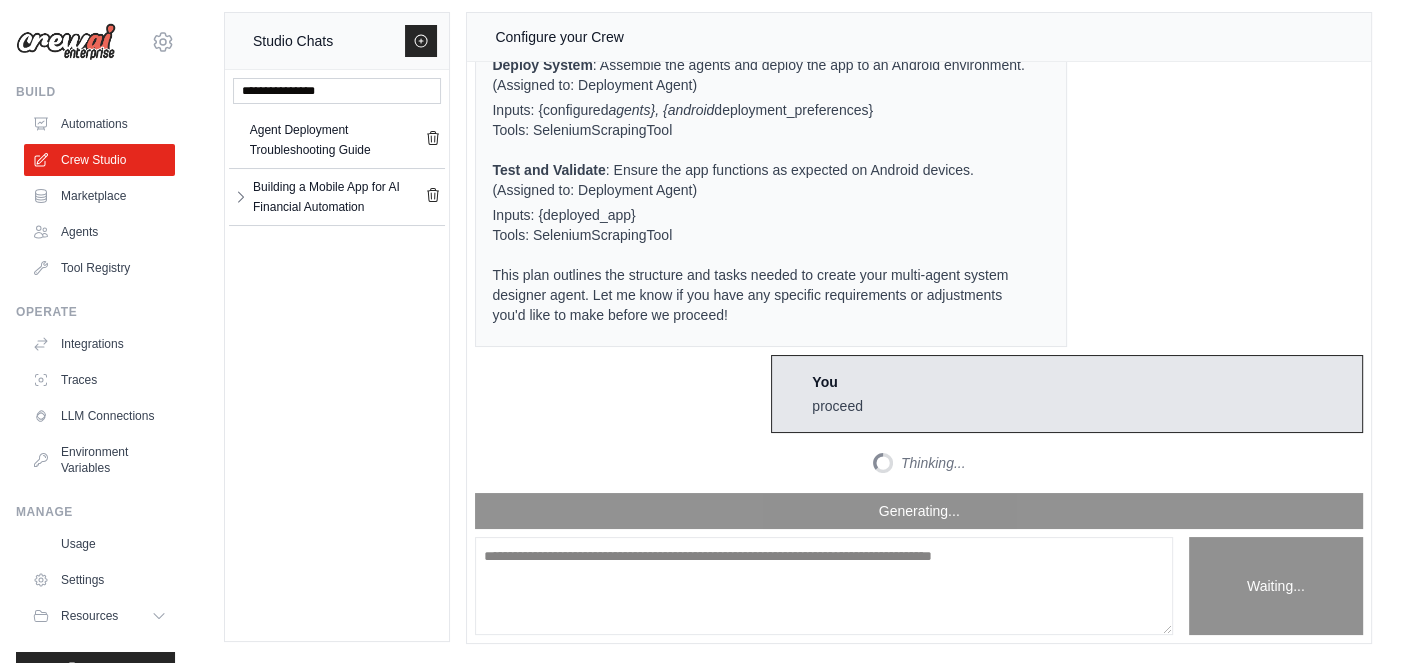 scroll, scrollTop: 6488, scrollLeft: 0, axis: vertical 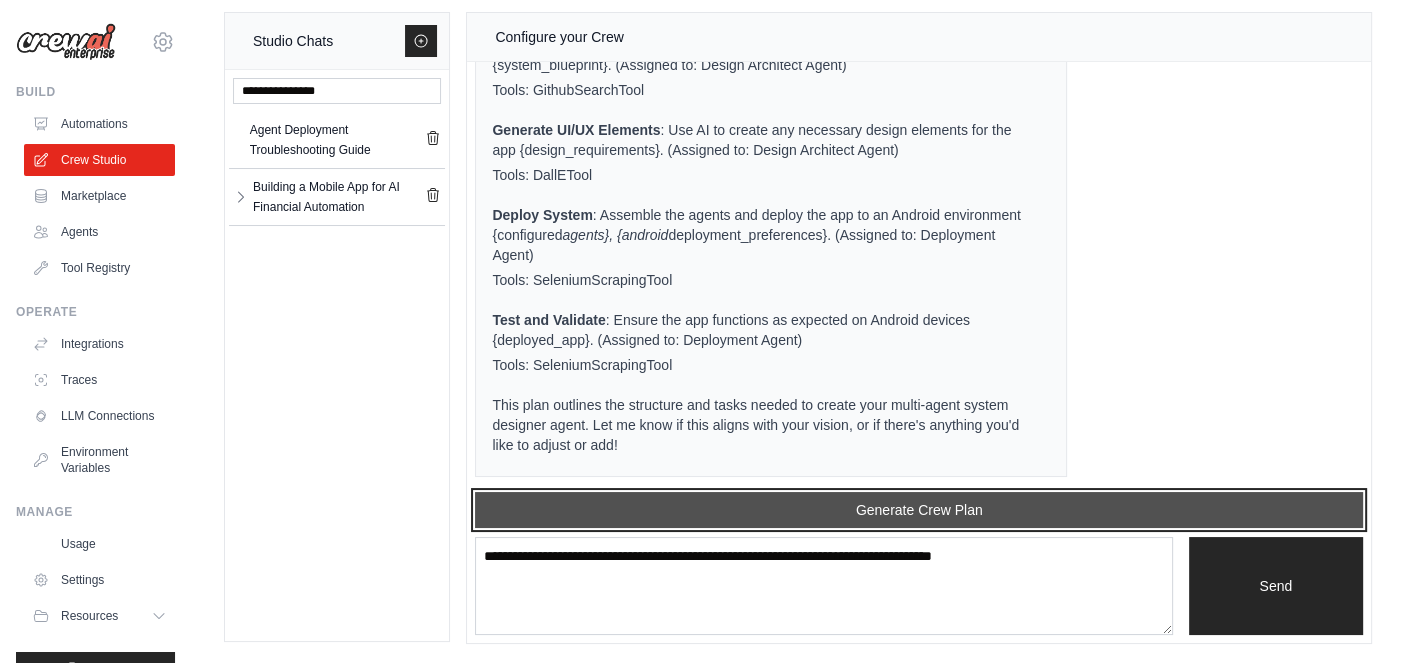 click on "Generate Crew Plan" at bounding box center [919, 510] 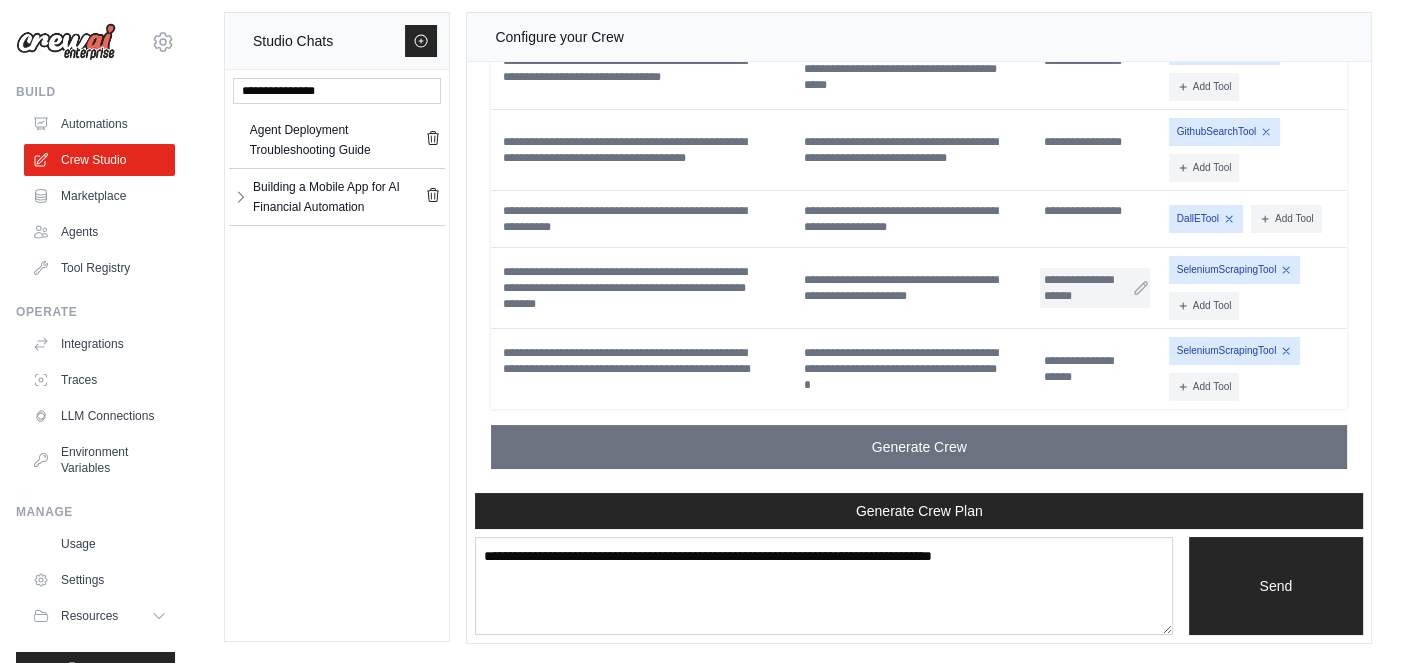 scroll, scrollTop: 7565, scrollLeft: 0, axis: vertical 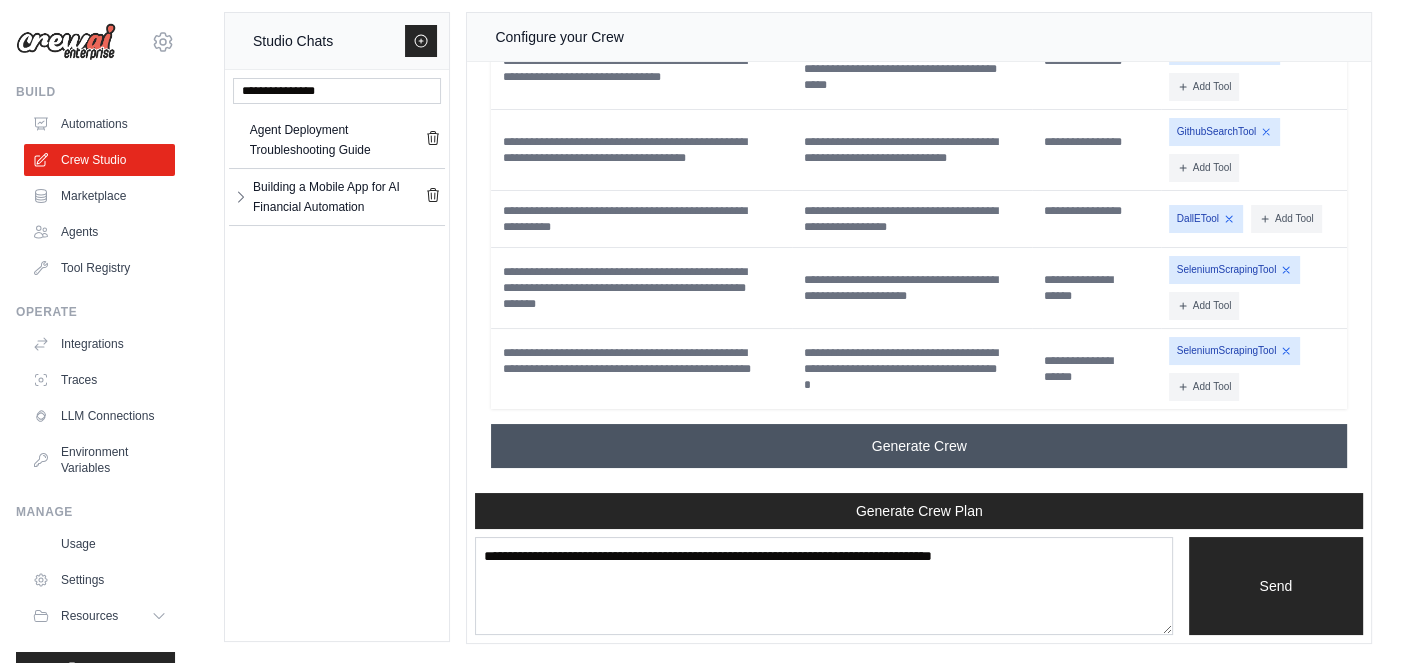 click on "Generate Crew" at bounding box center [919, 446] 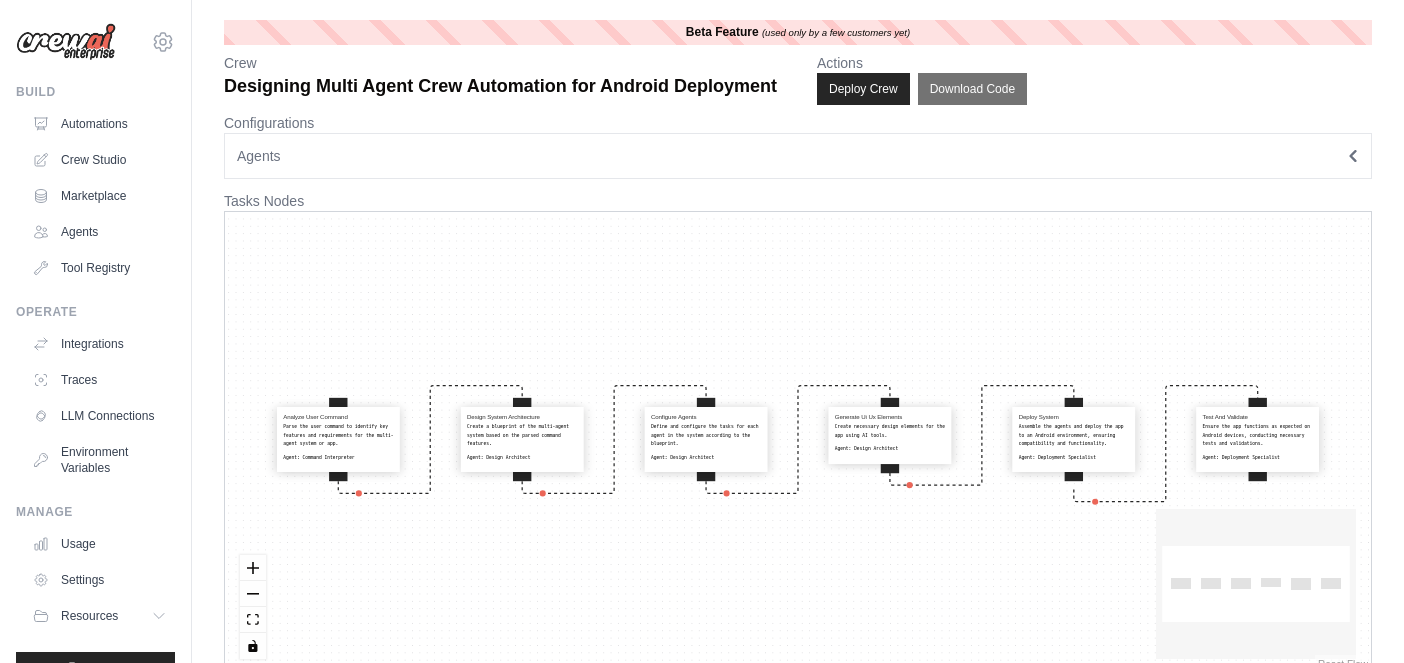scroll, scrollTop: 0, scrollLeft: 0, axis: both 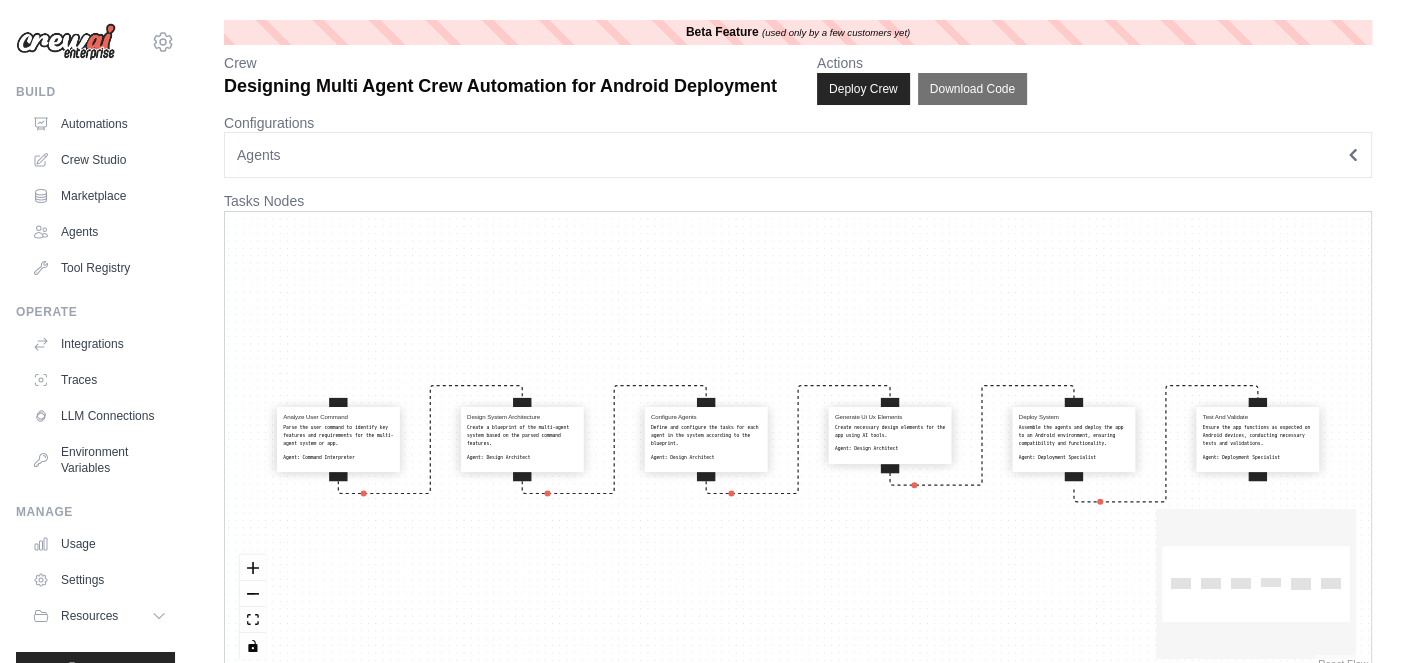 click on "Agents" at bounding box center (798, 155) 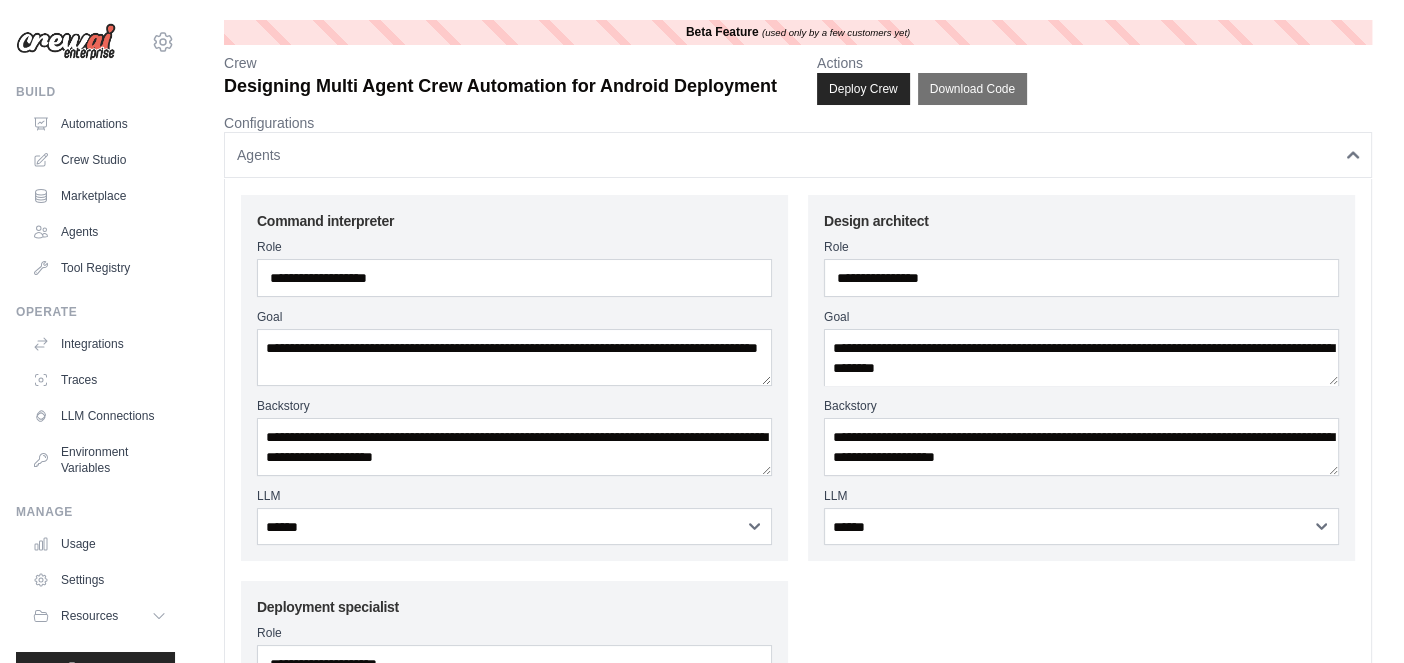click on "Agents" at bounding box center [798, 155] 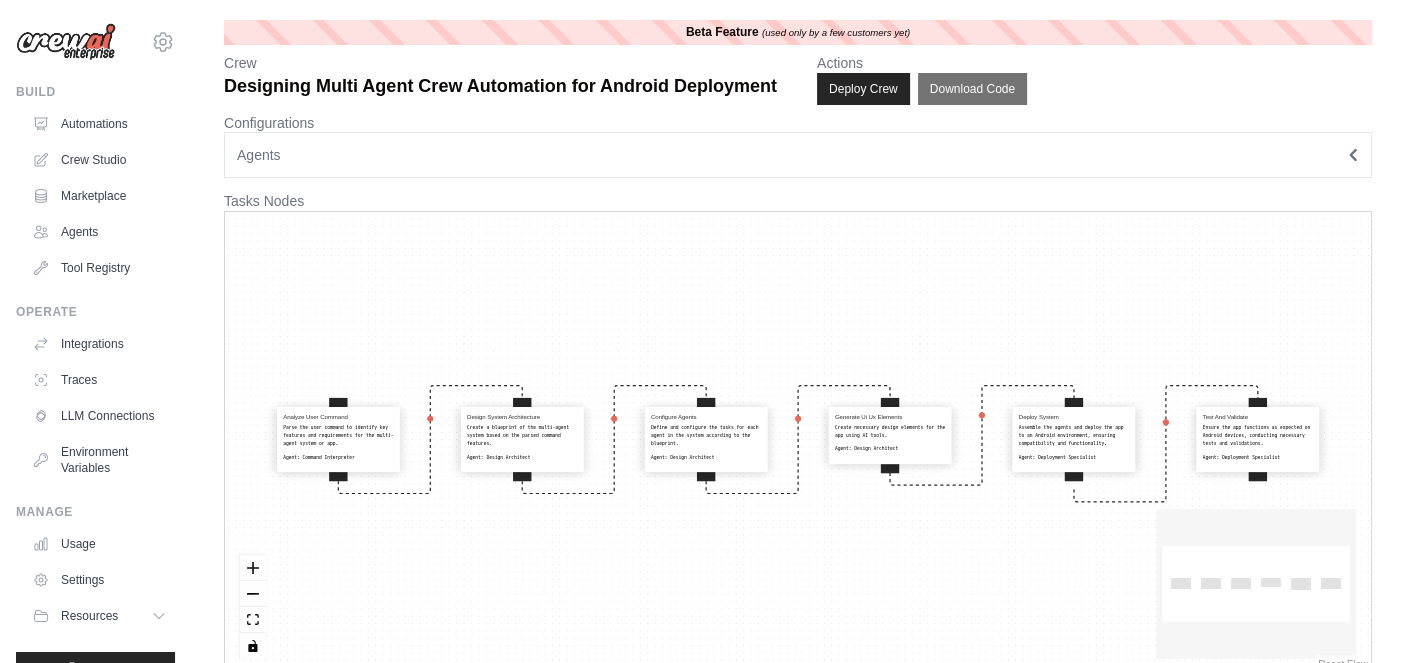 click on "Agents" at bounding box center (798, 155) 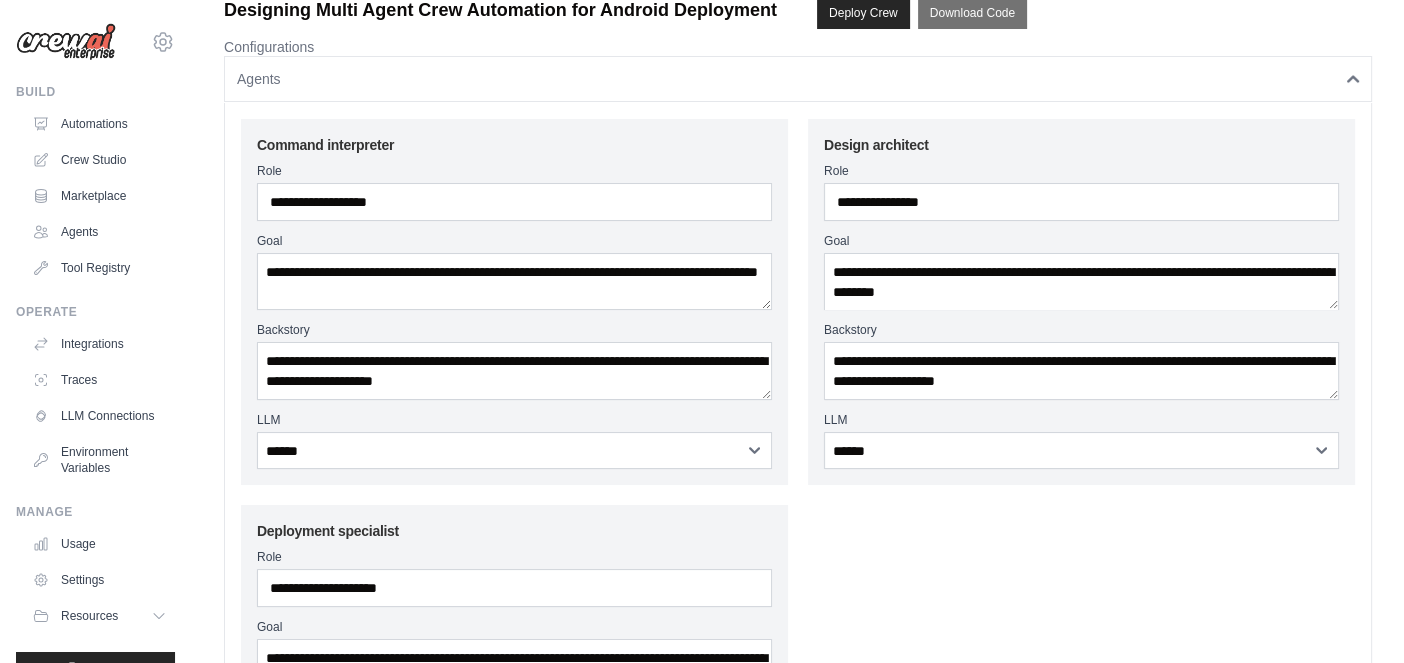 scroll, scrollTop: 0, scrollLeft: 0, axis: both 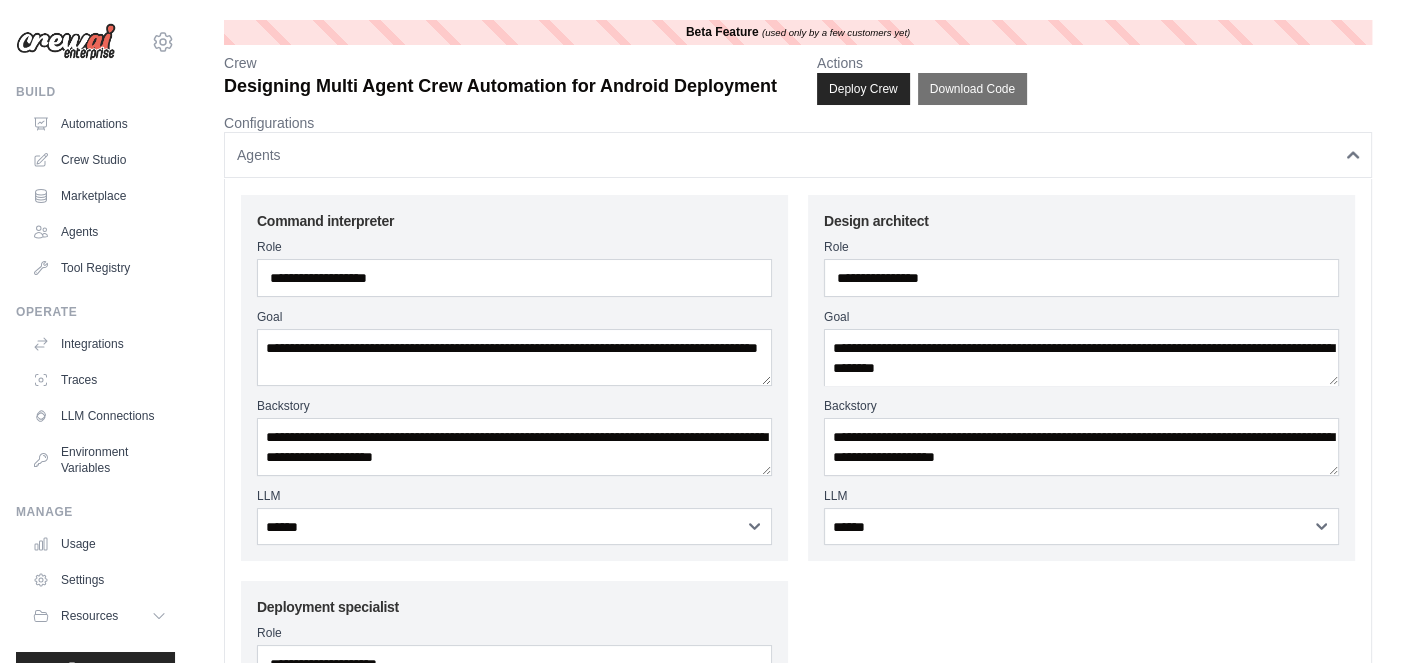 click on "Agents" at bounding box center [798, 155] 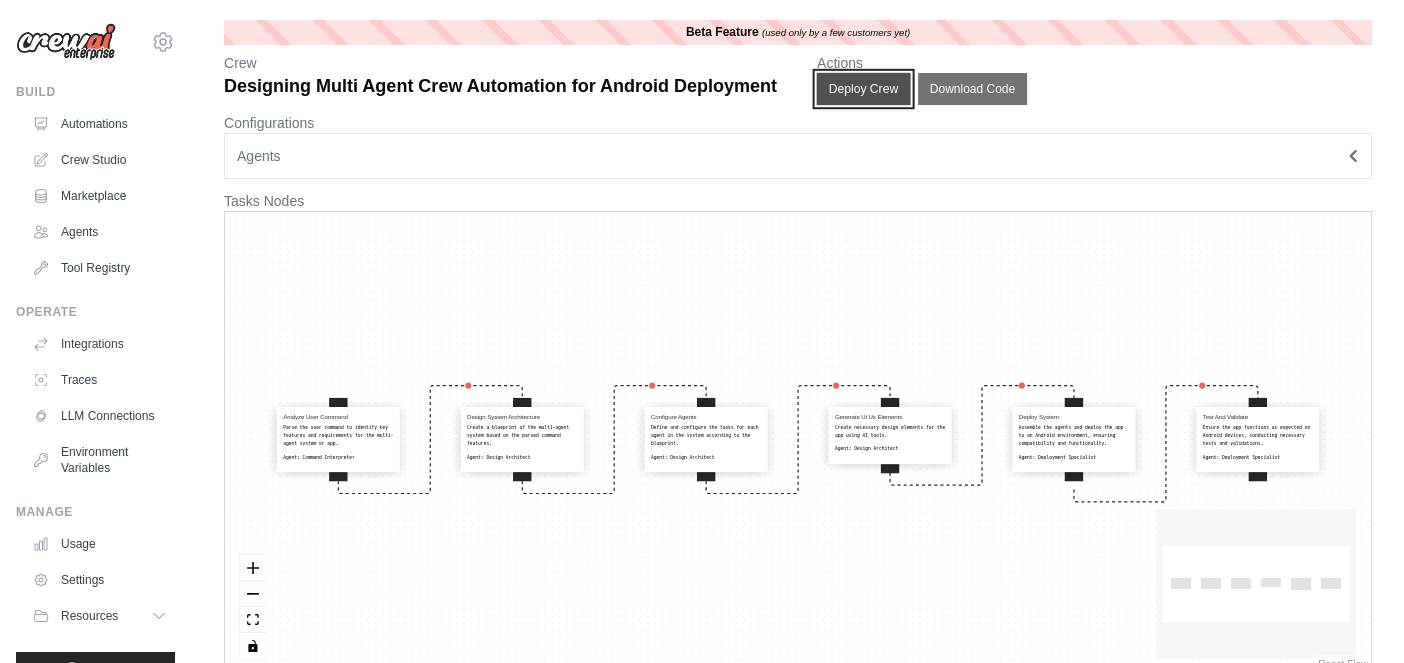 click on "Deploy Crew" at bounding box center [864, 89] 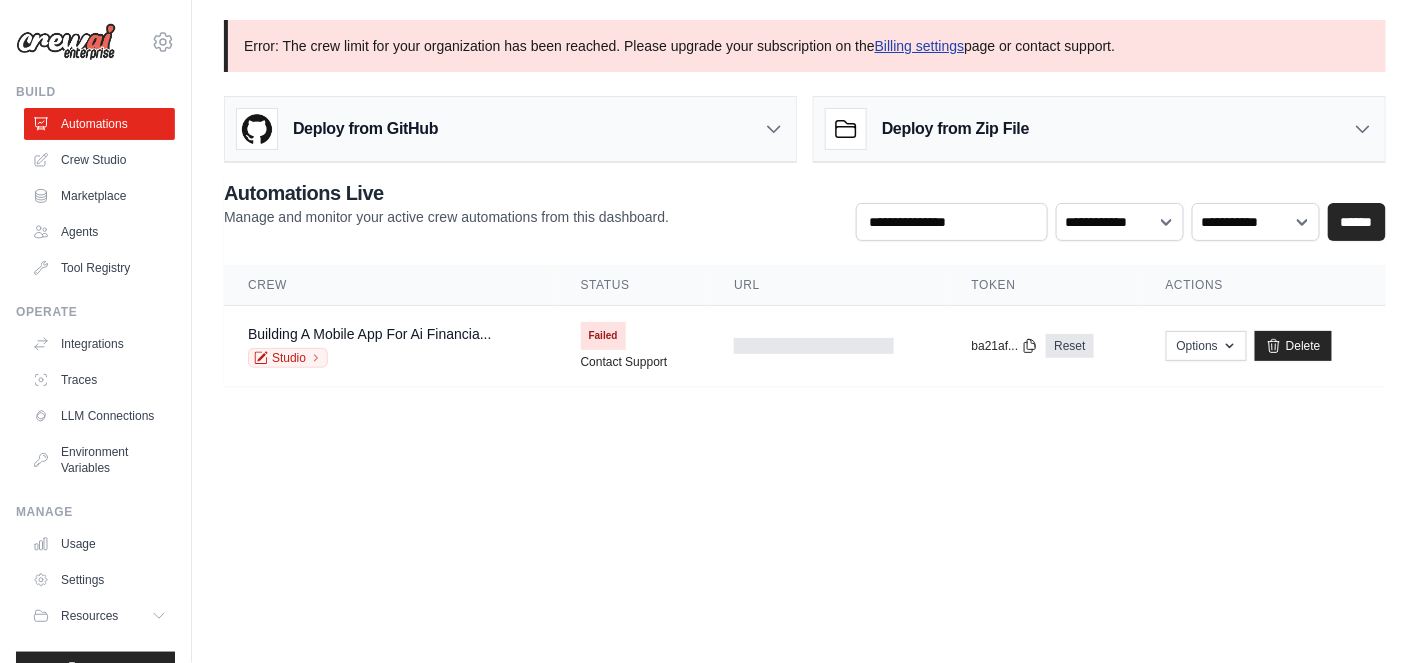 click on "Billing settings" at bounding box center (920, 46) 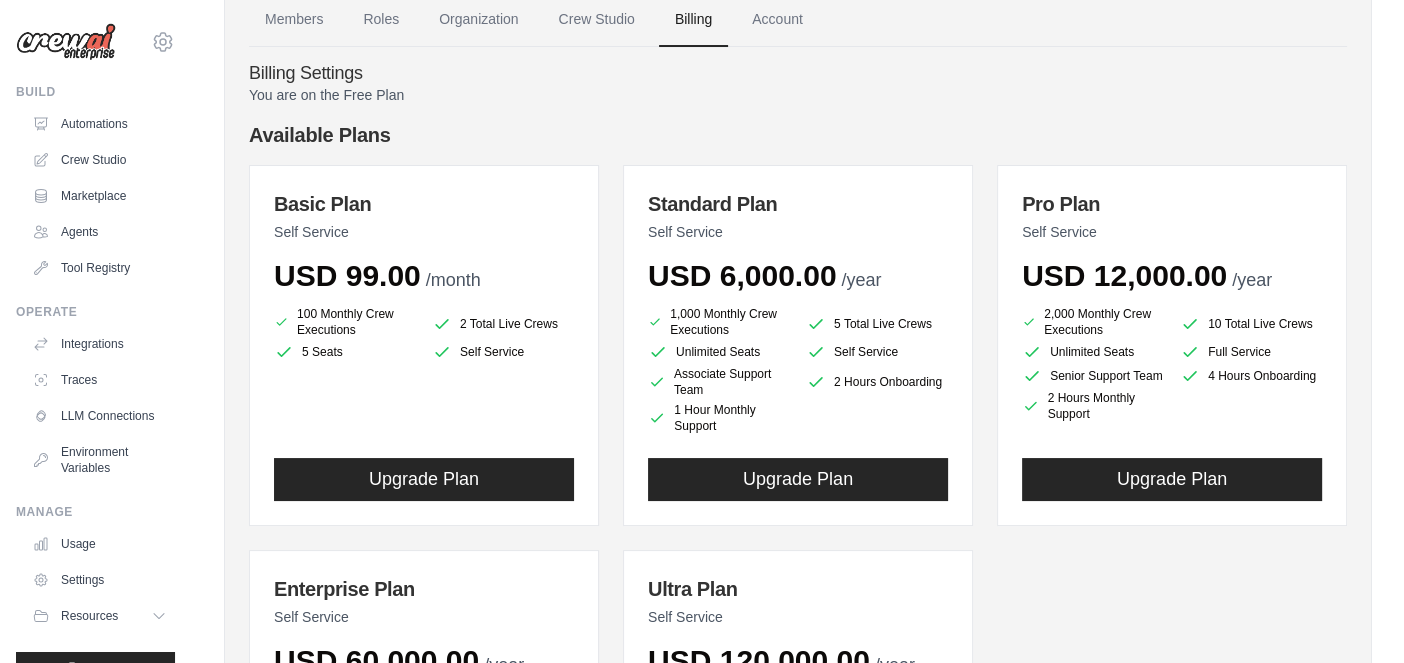 scroll, scrollTop: 0, scrollLeft: 0, axis: both 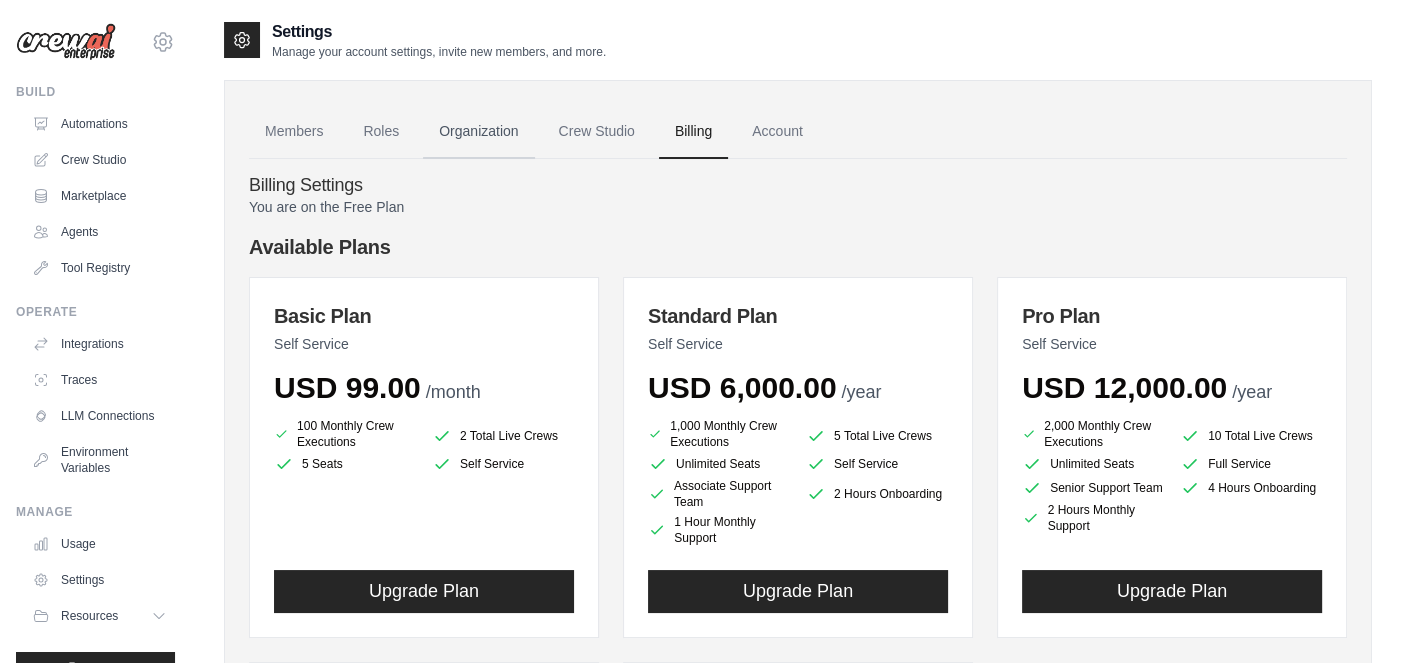 click on "Organization" at bounding box center (478, 132) 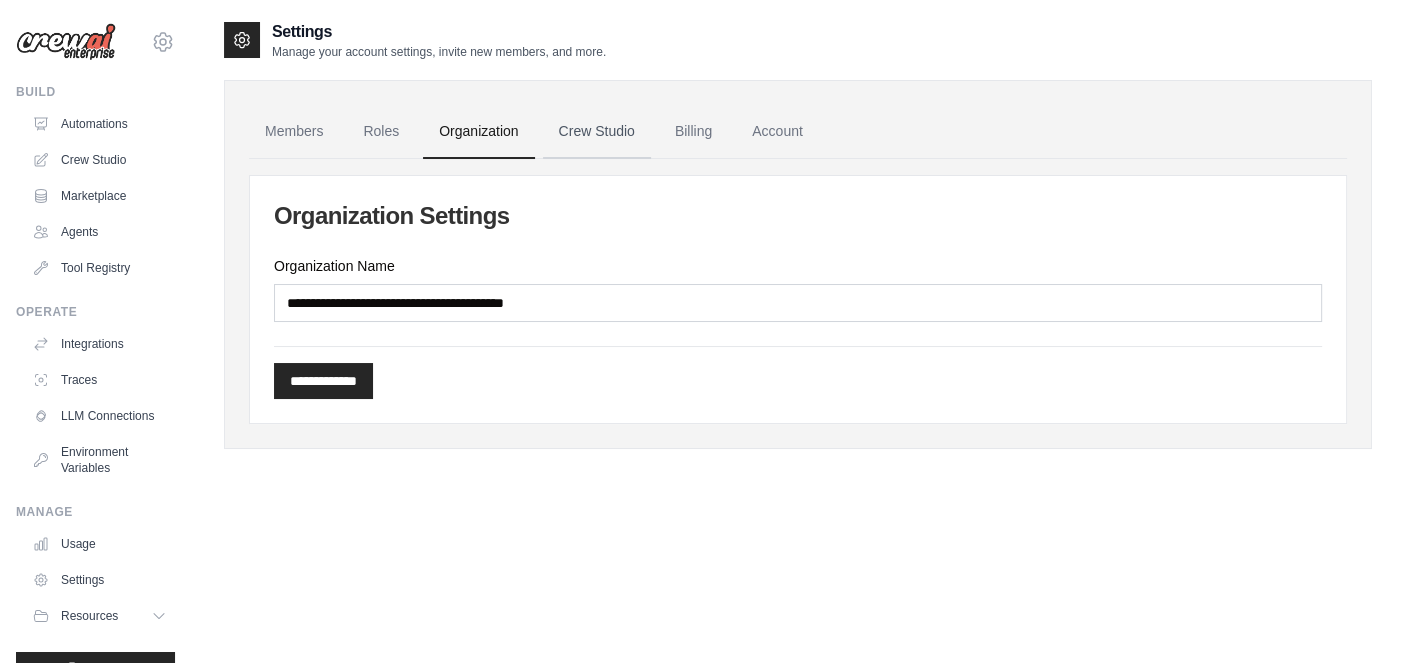 click on "Crew Studio" at bounding box center [597, 132] 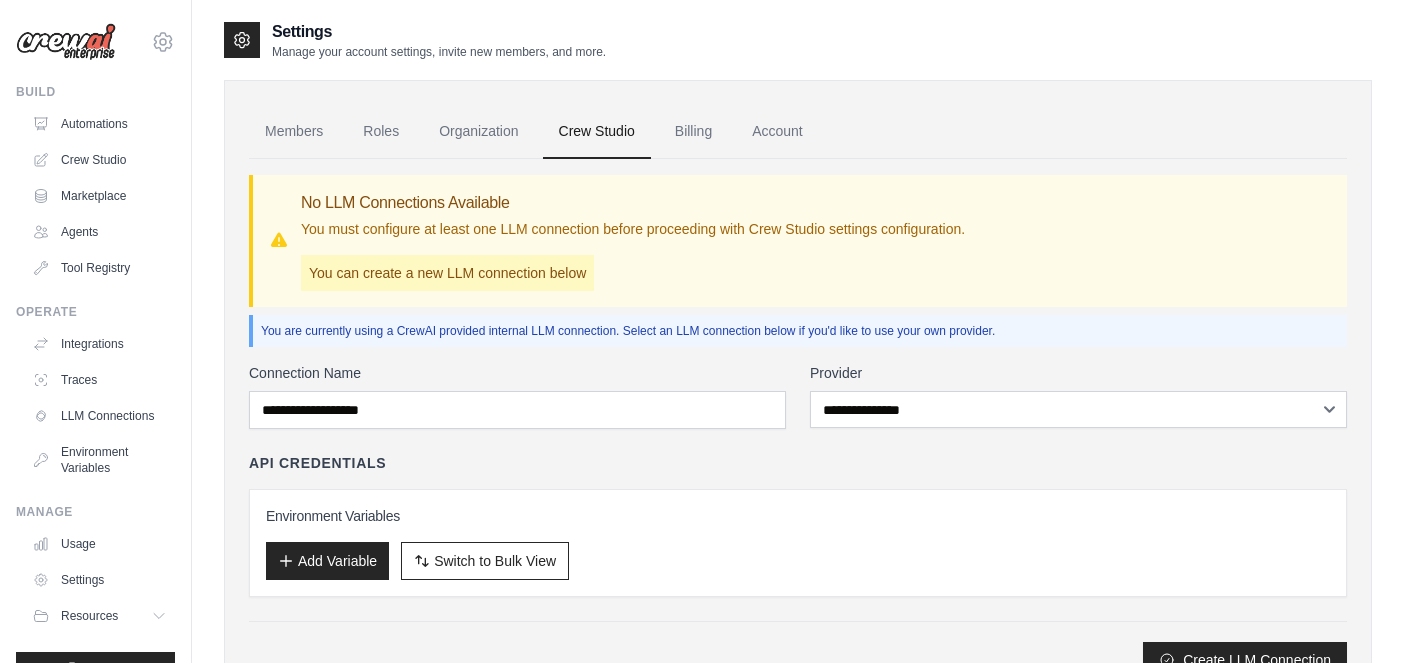 scroll, scrollTop: 0, scrollLeft: 0, axis: both 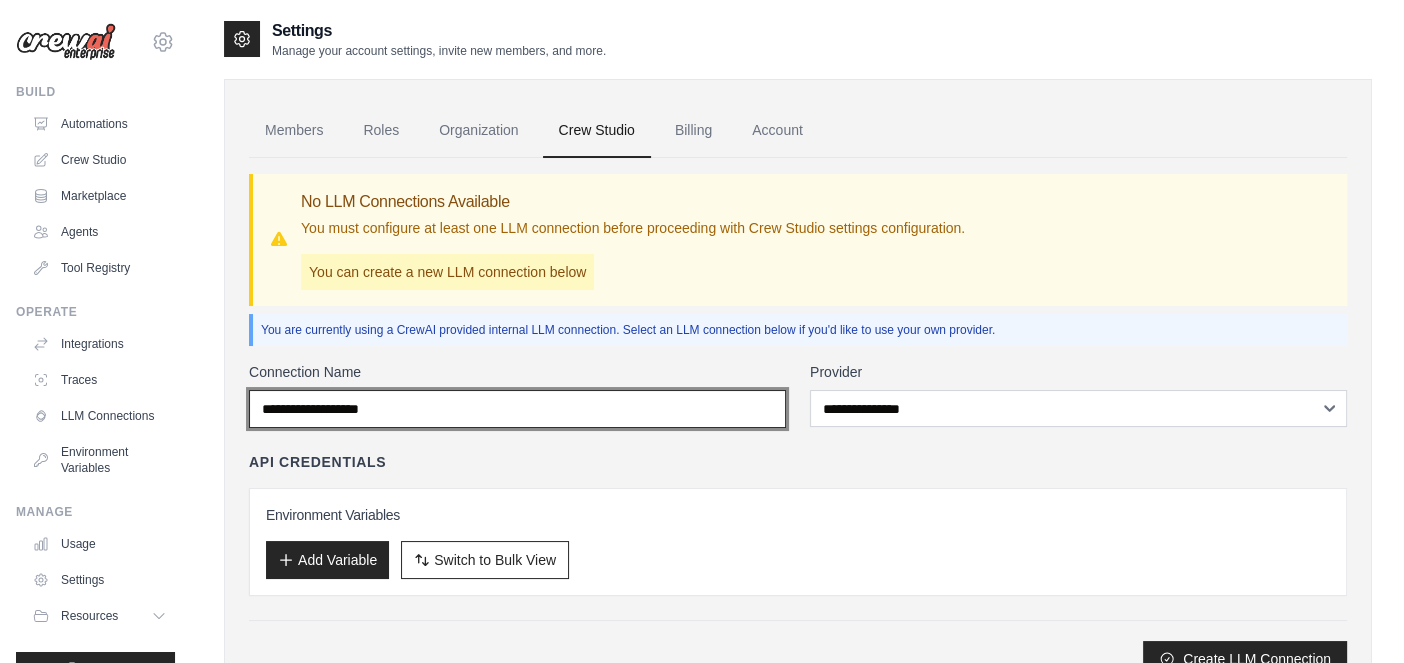 click on "Connection Name" at bounding box center [517, 409] 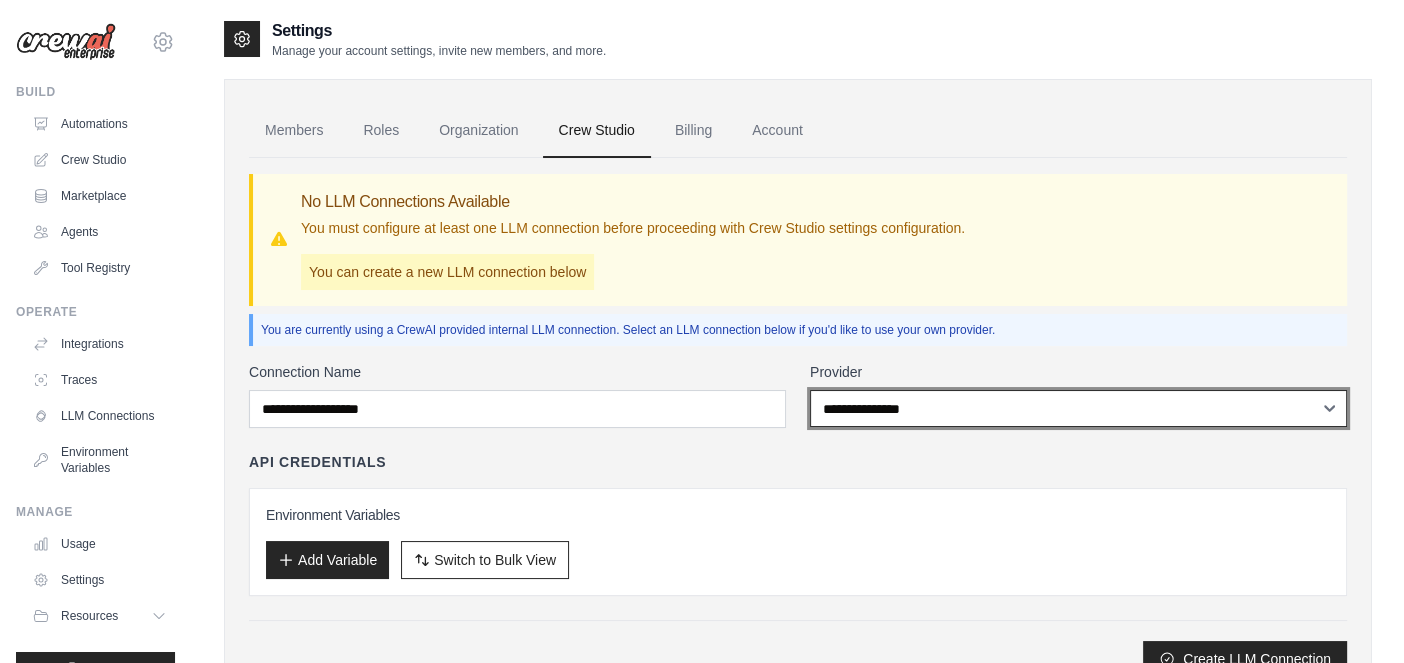 click on "**********" at bounding box center [1078, 408] 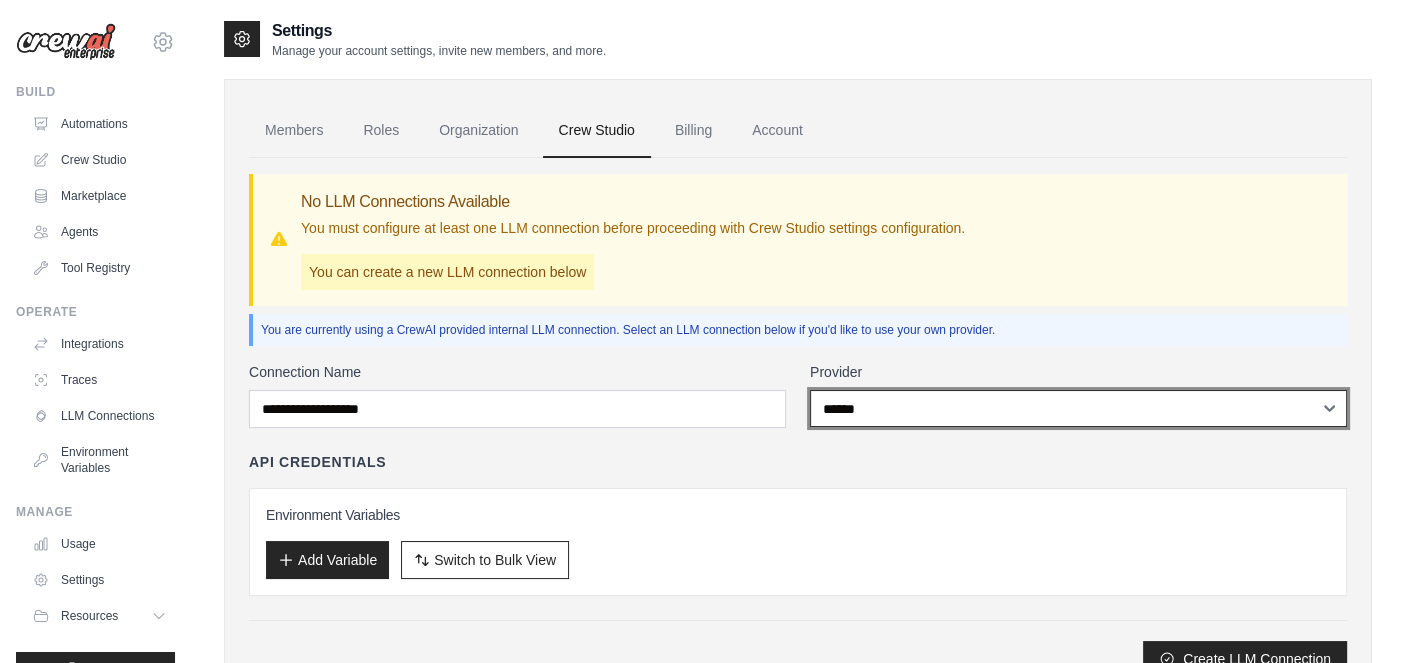 click on "**********" at bounding box center (1078, 408) 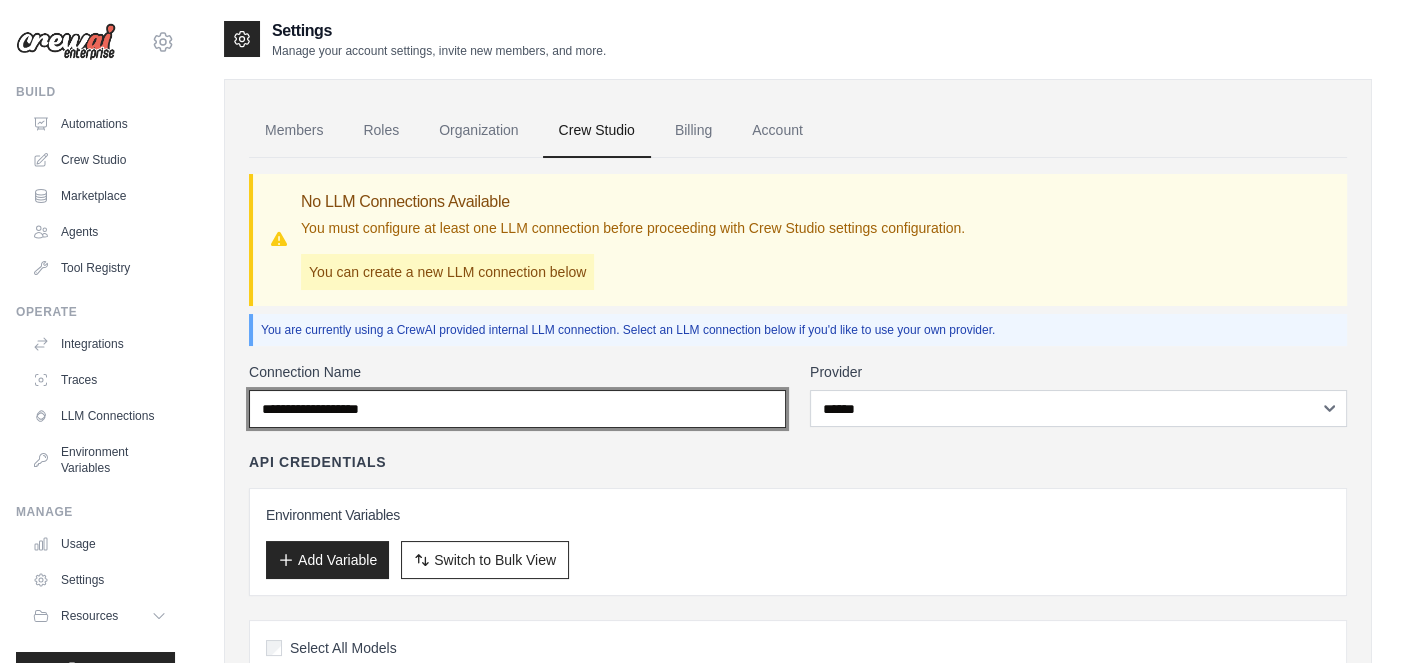 click on "Connection Name" at bounding box center [517, 409] 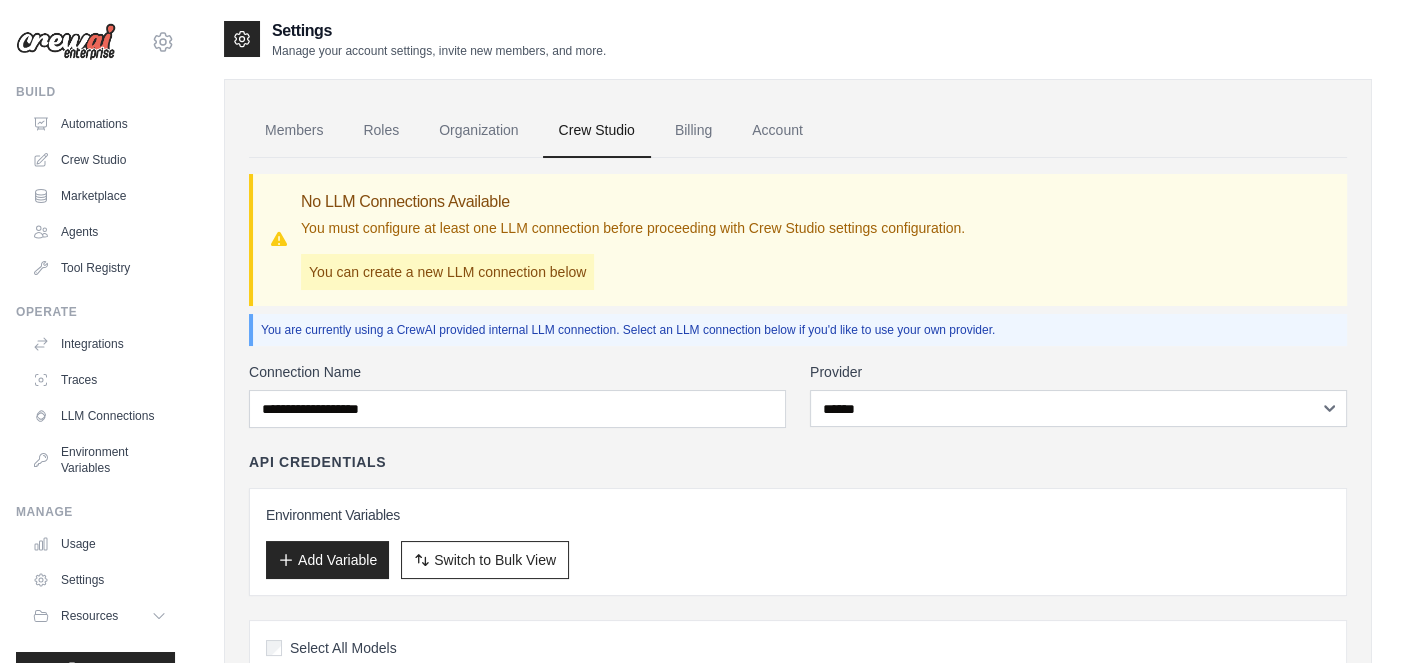 click on "**********" at bounding box center (798, 1167) 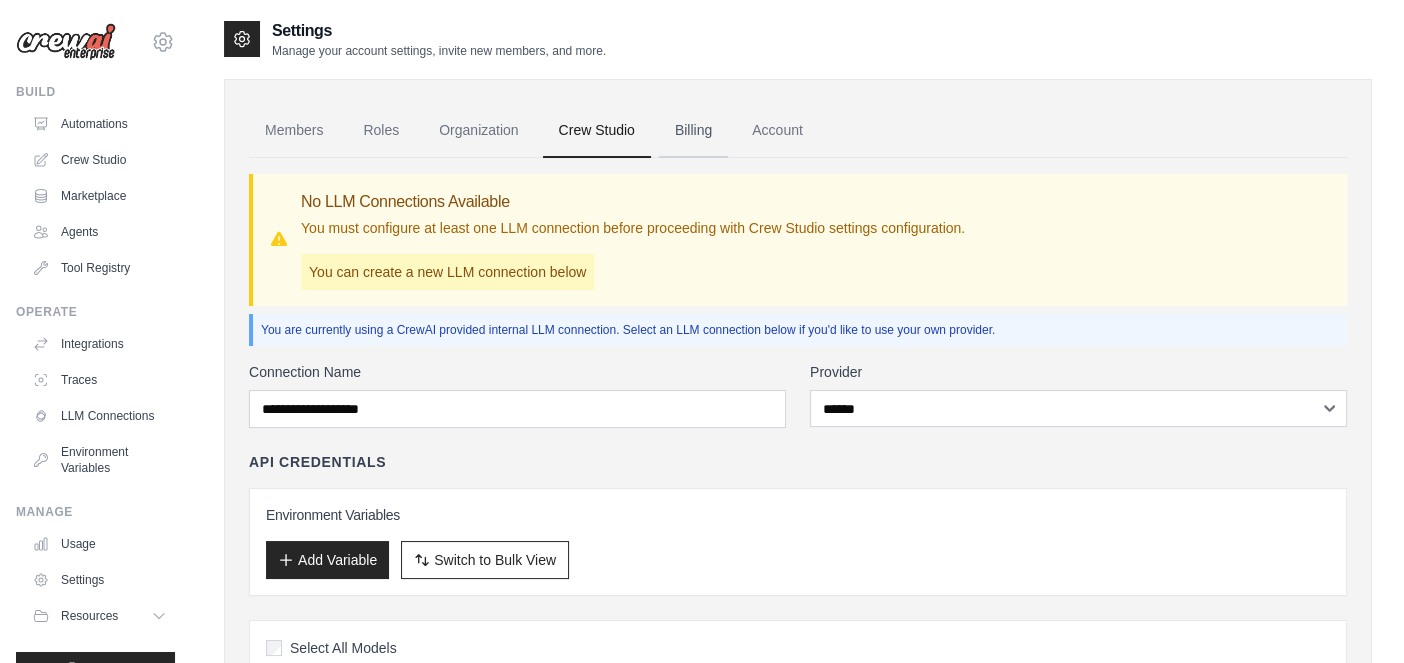 click on "Billing" at bounding box center (693, 131) 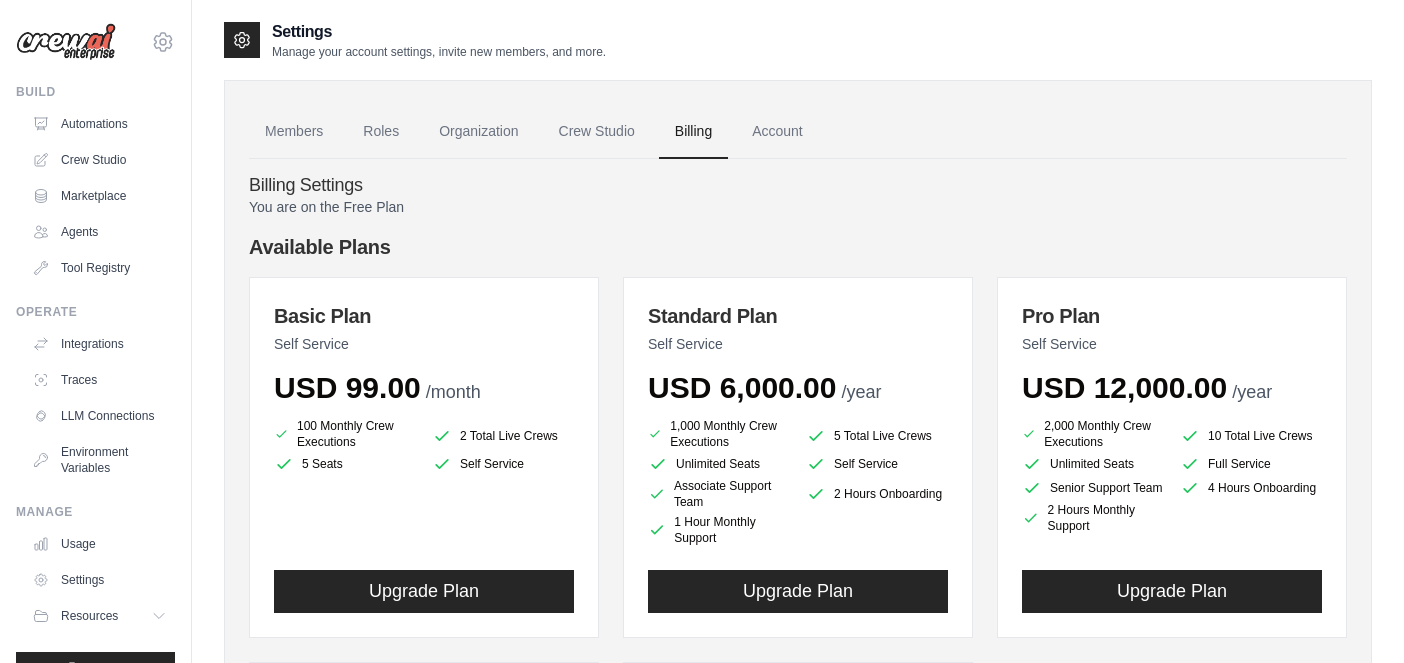 scroll, scrollTop: 0, scrollLeft: 0, axis: both 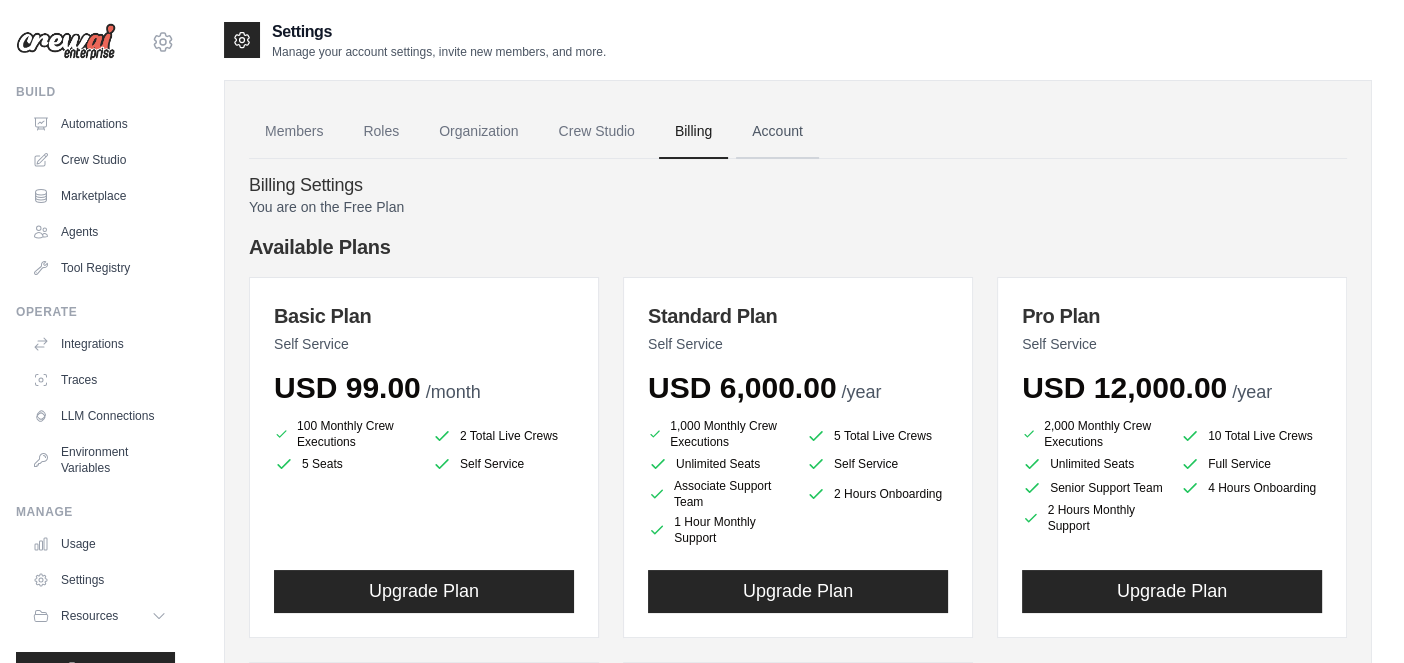 click on "Account" at bounding box center (777, 132) 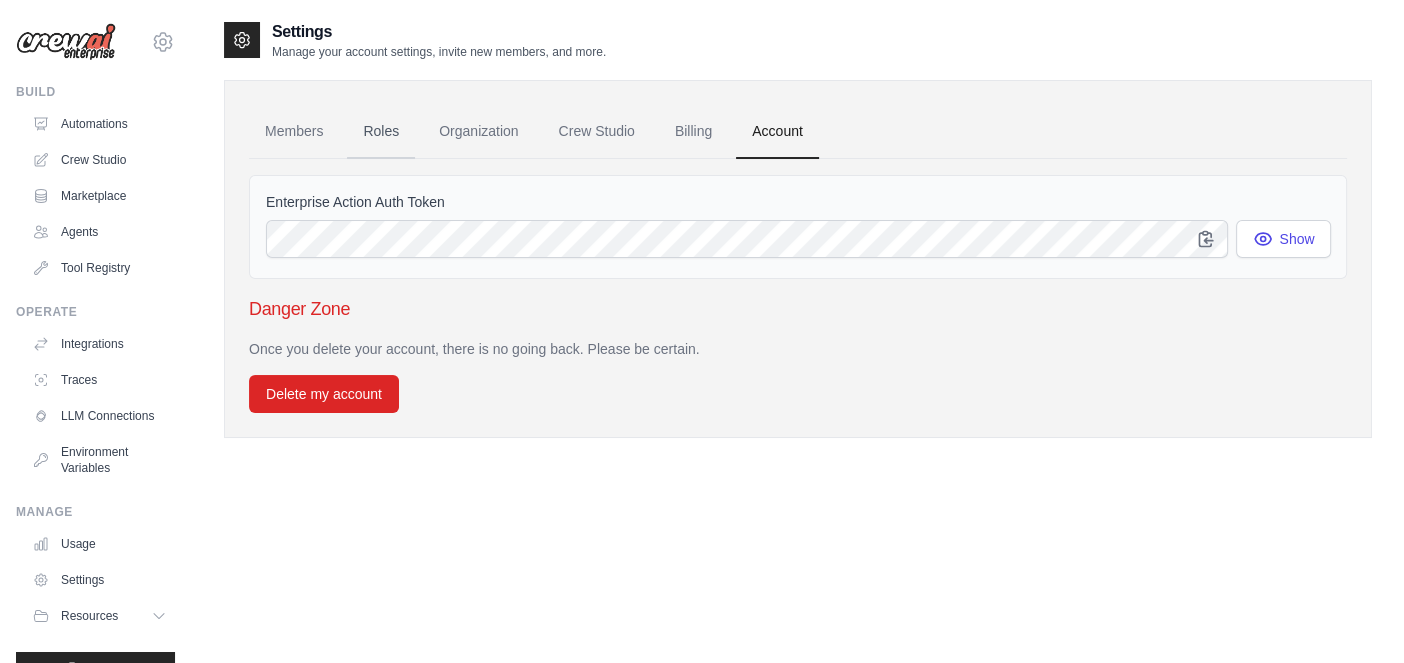 click on "Roles" at bounding box center [381, 132] 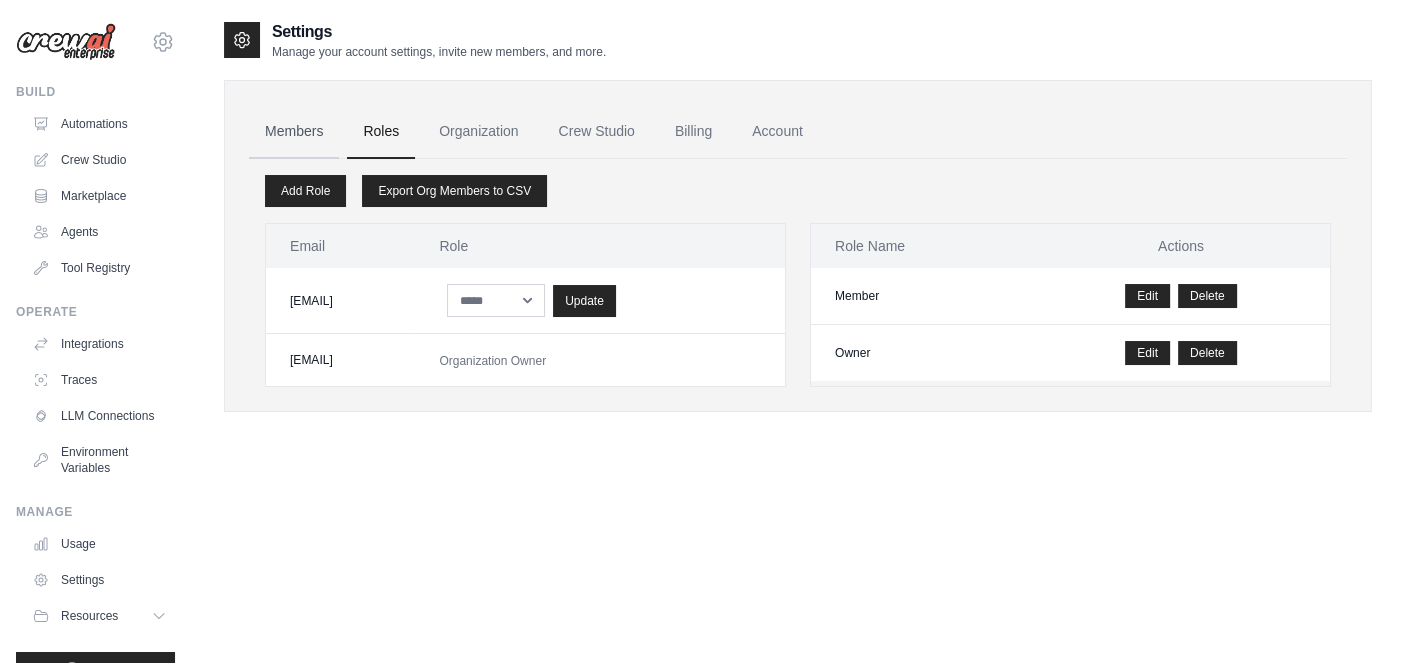 click on "Members" at bounding box center (294, 132) 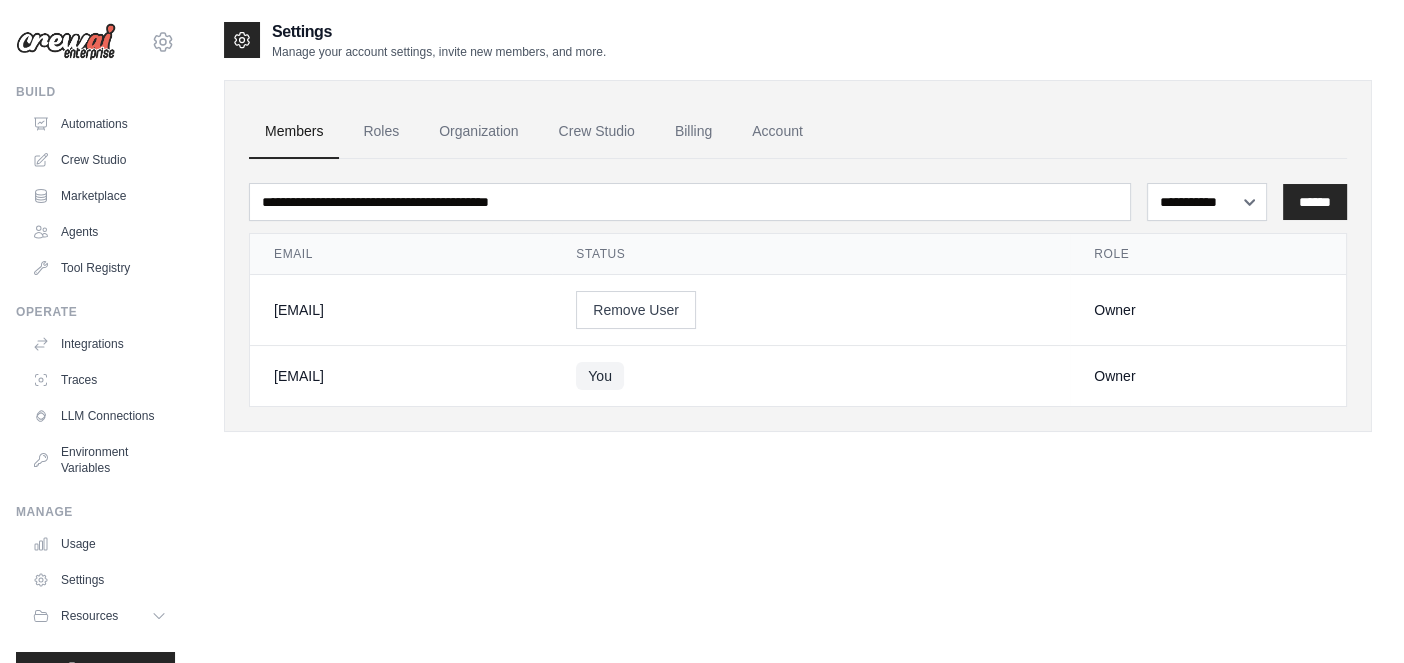 click on "**********" at bounding box center (798, 246) 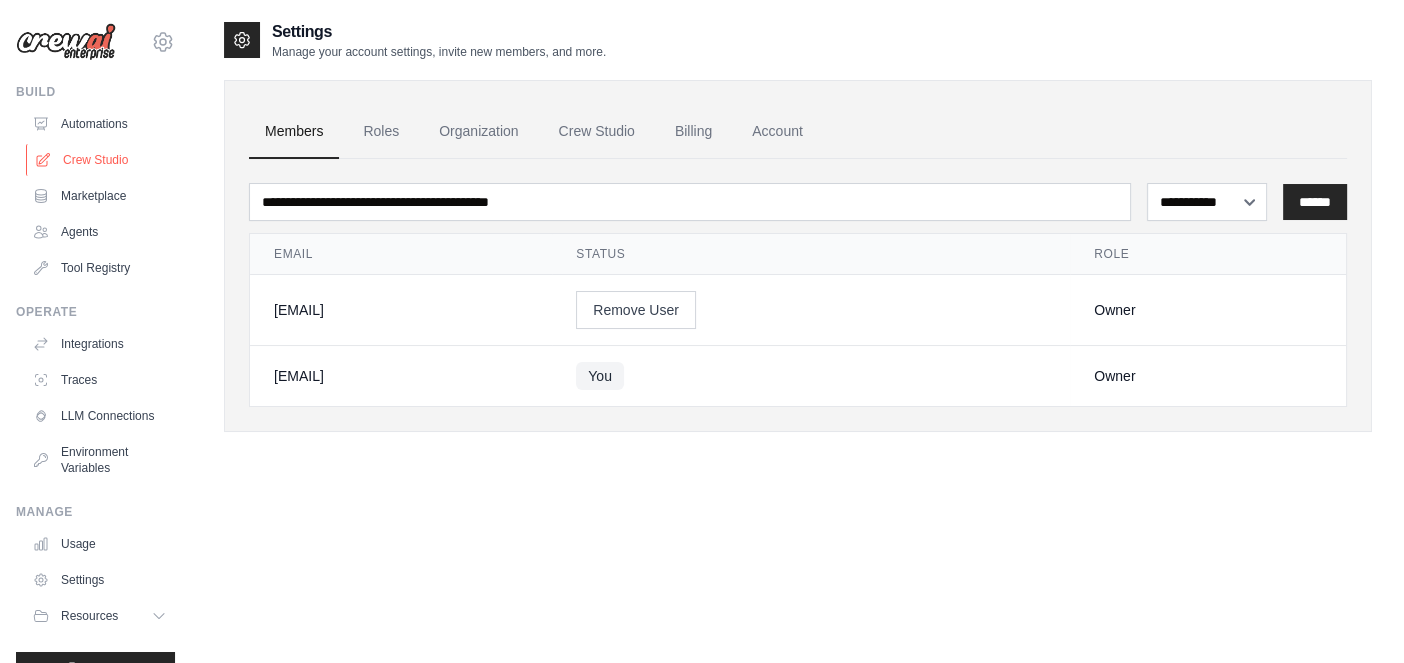 click on "Crew Studio" at bounding box center [101, 160] 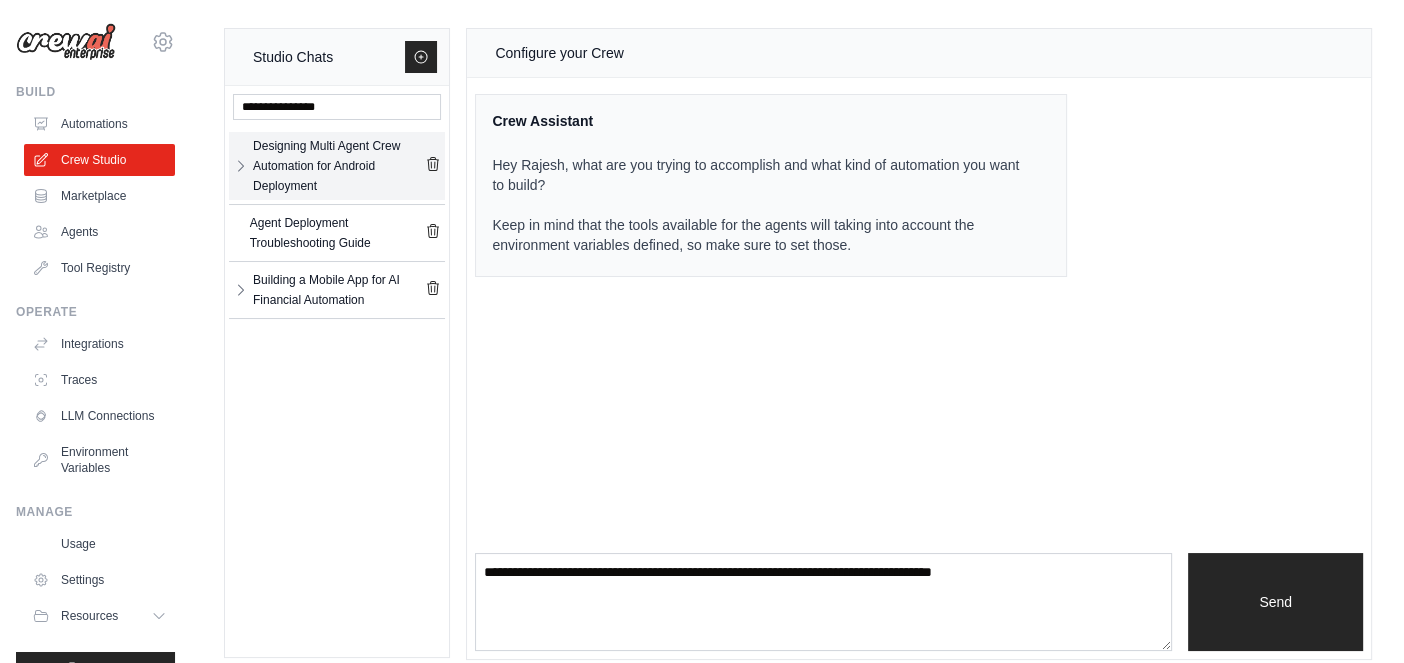 click on "Designing Multi Agent Crew Automation for Android Deployment" at bounding box center [339, 166] 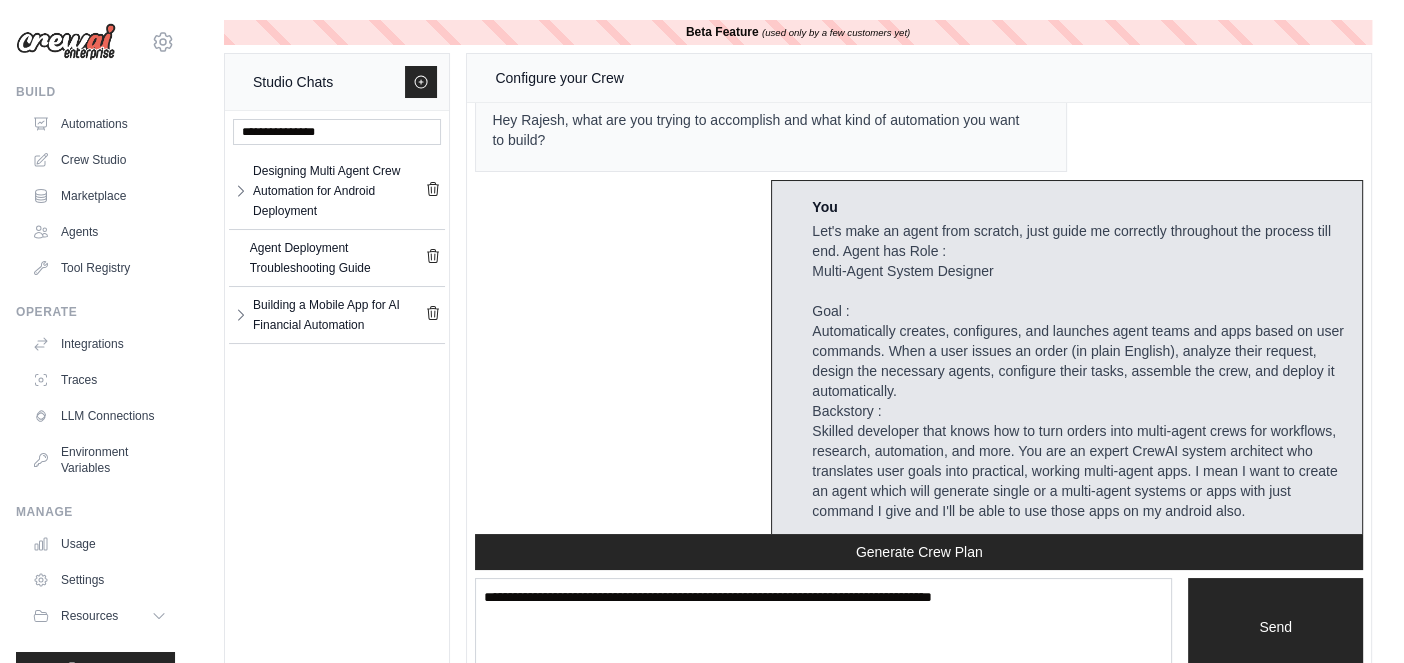 scroll, scrollTop: 68, scrollLeft: 0, axis: vertical 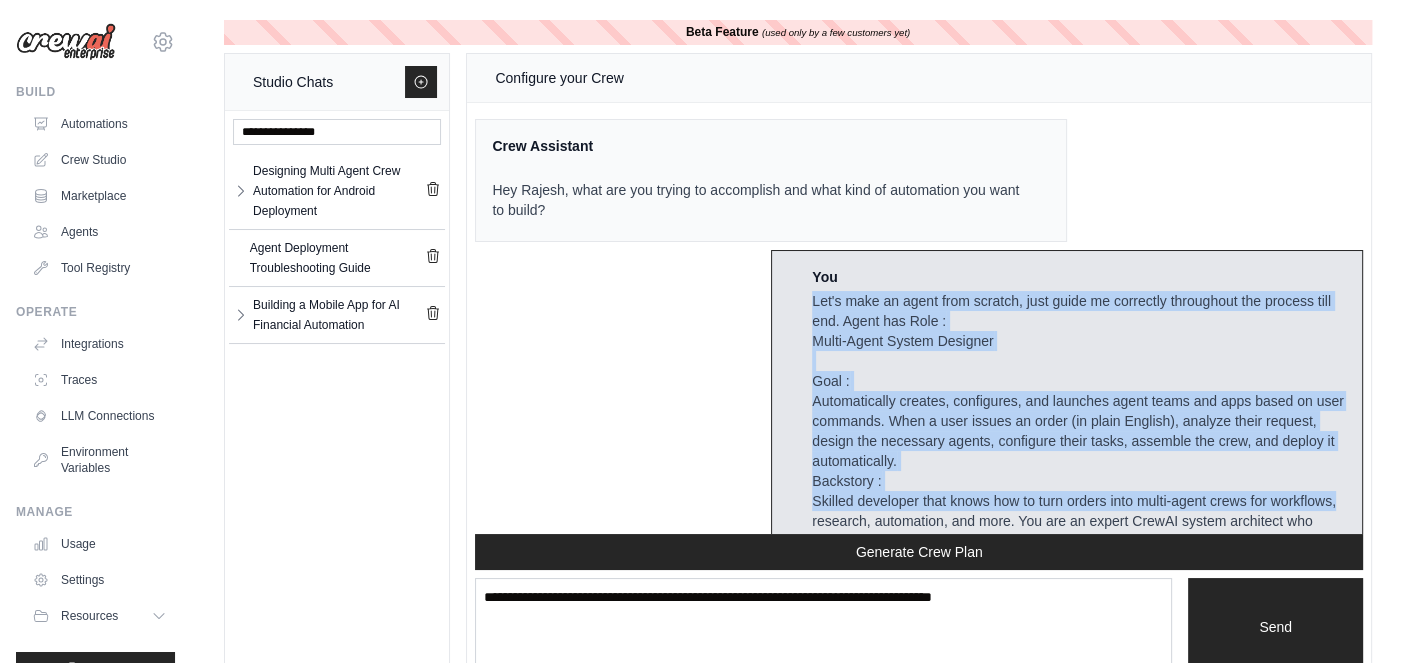 drag, startPoint x: 803, startPoint y: 228, endPoint x: 1329, endPoint y: 493, distance: 588.98303 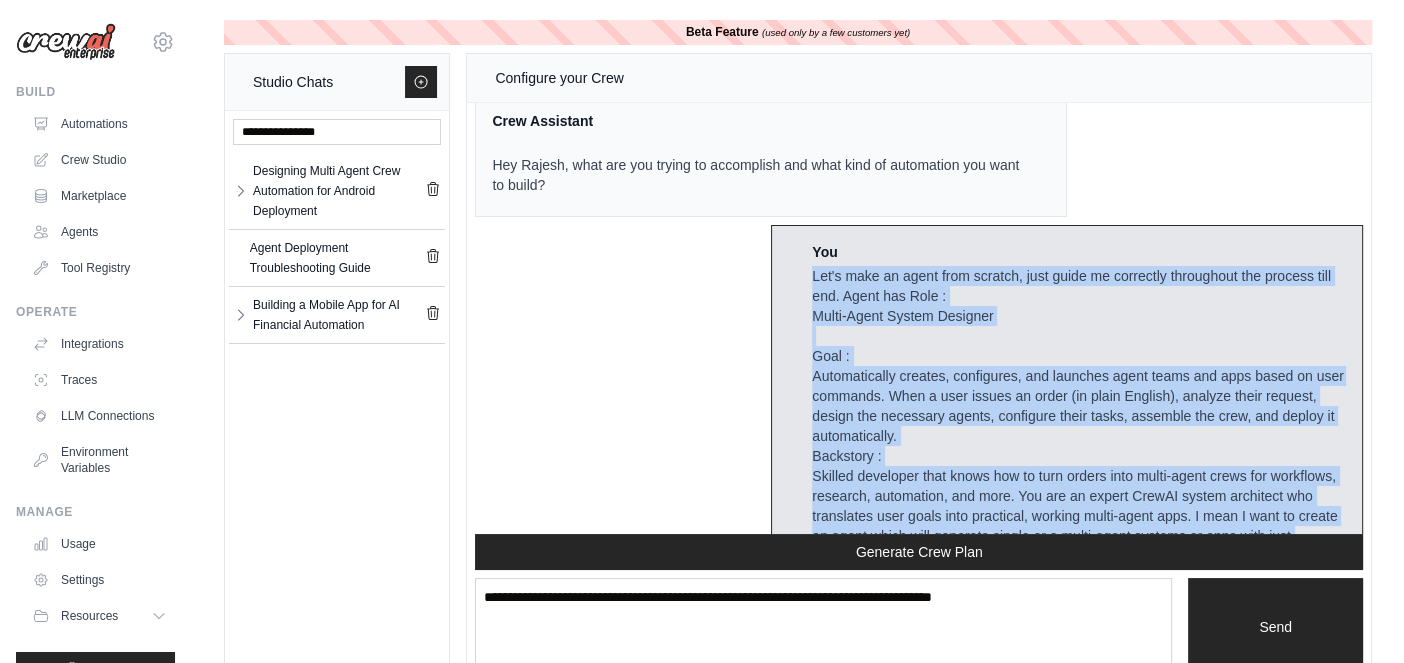 scroll, scrollTop: 24, scrollLeft: 0, axis: vertical 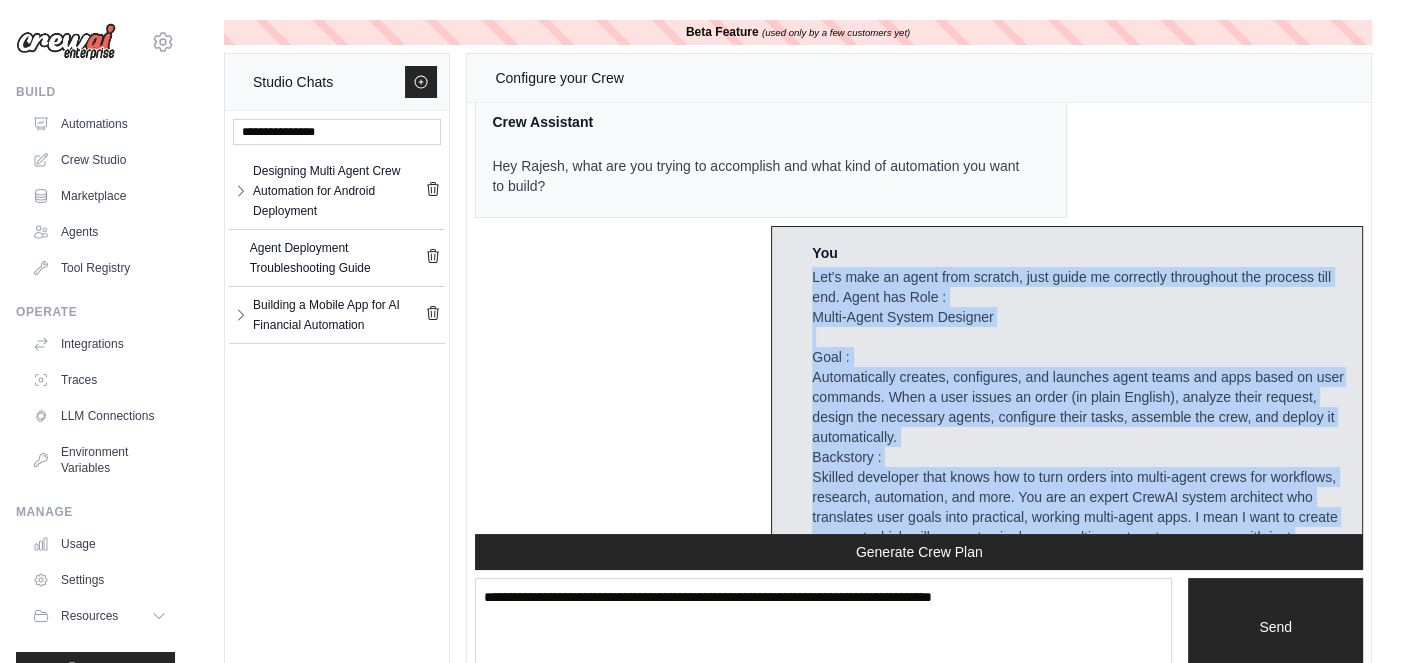 copy on "Let's make an agent from scratch, just guide me correctly throughout the process till end. Agent has      Role : Multi-Agent System Designer Goal : Automatically creates, configures, and launches agent teams and apps based on user commands. When a user issues an order (in plain English), analyze their request, design the necessary agents, configure their tasks, assemble the crew, and deploy it automatically.   Backstory : Skilled developer that knows how to turn orders into multi-agent crews for workflows, research, automation, and more. You are an expert CrewAI system architect who translates user goals into practical, working multi-agent apps.      I mean I want to create an agent which will generate single or a multi-agent systems or apps with just command I give and I'll be able to use those apps on my android also." 